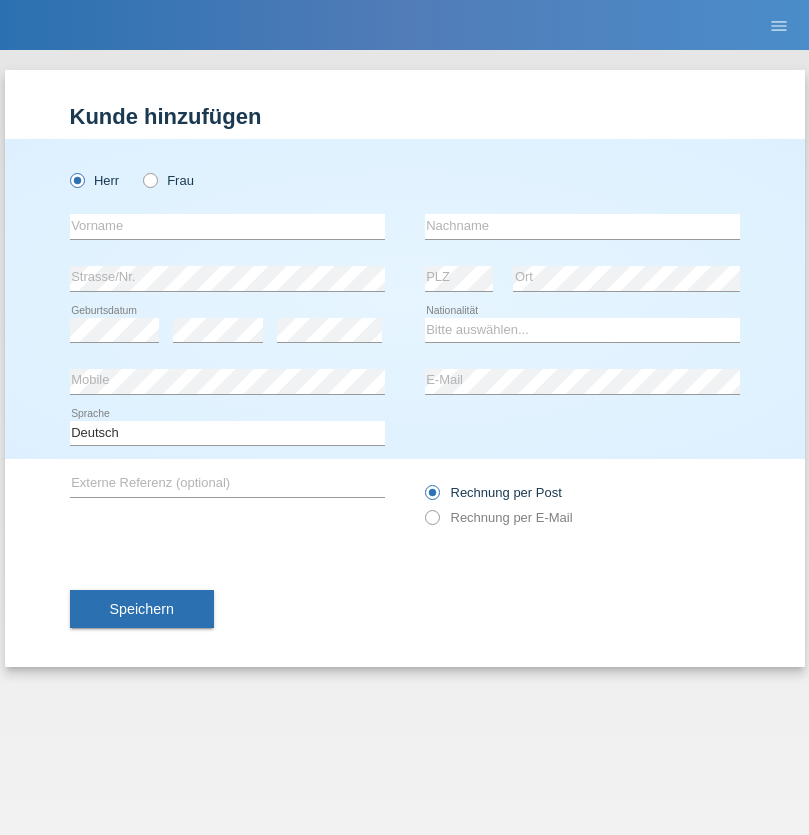 scroll, scrollTop: 0, scrollLeft: 0, axis: both 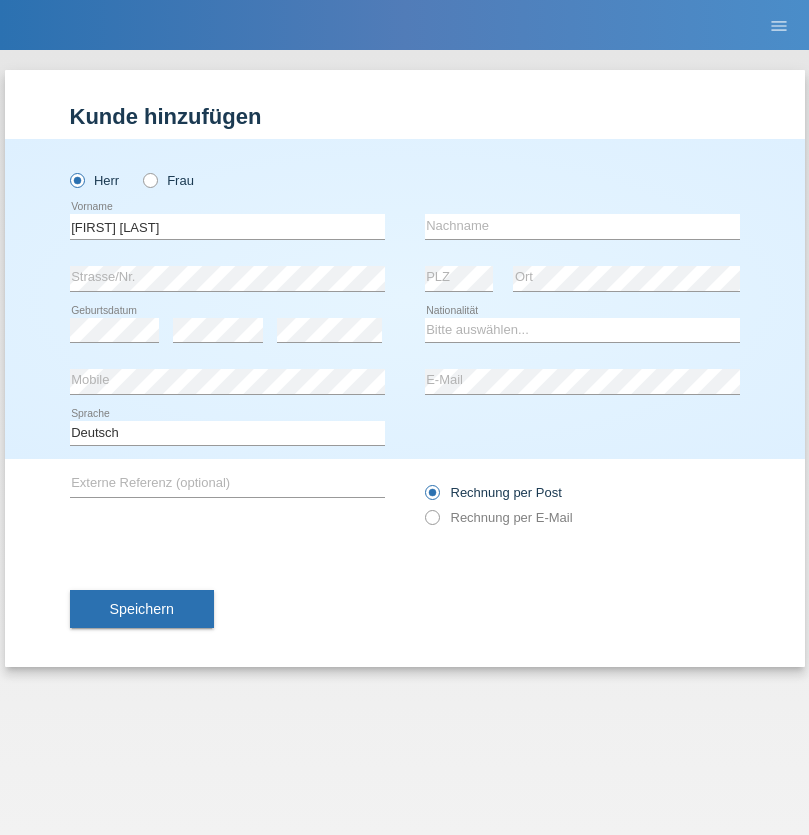 type on "Frank Ivan" 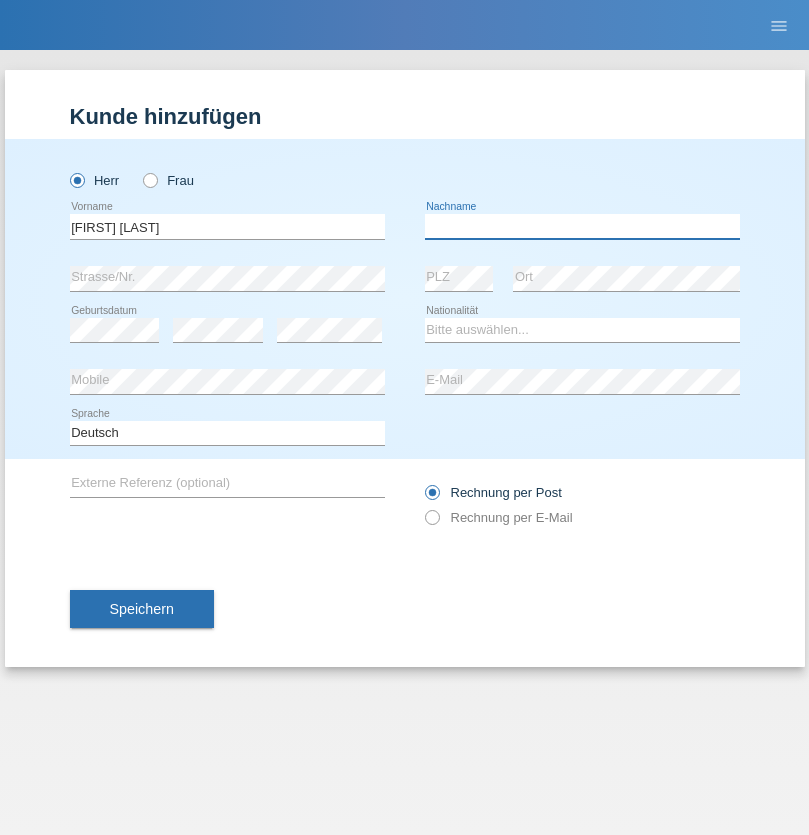 click at bounding box center [582, 226] 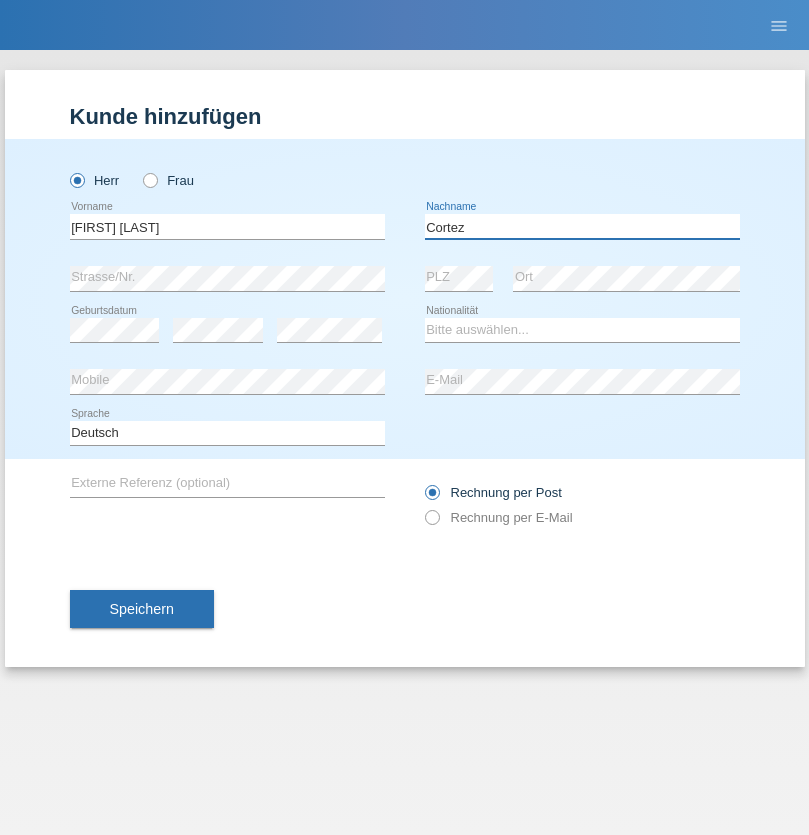 type on "Cortez" 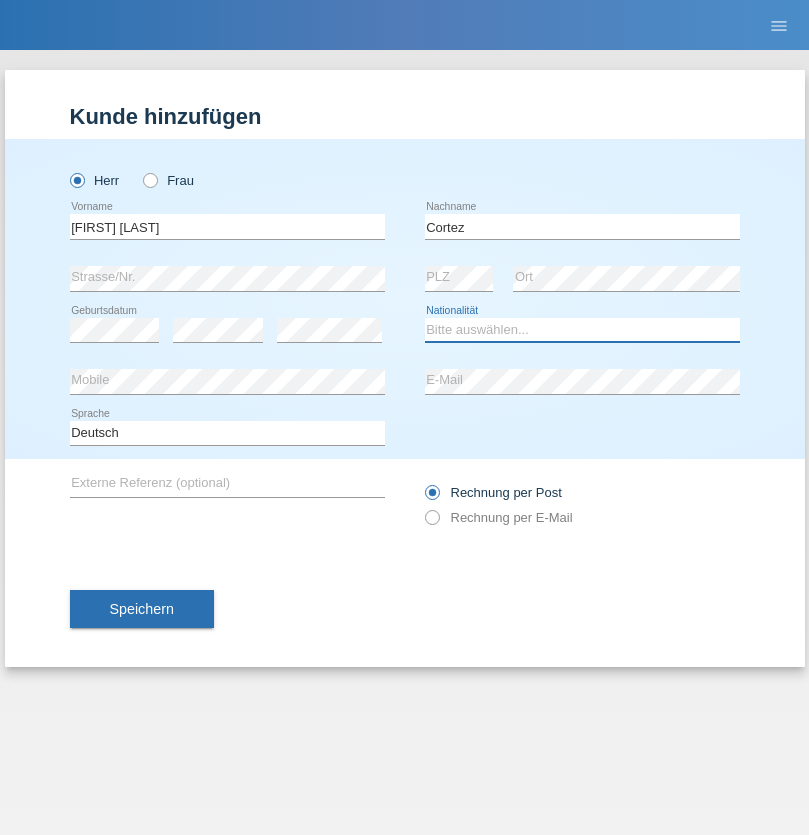 select on "PH" 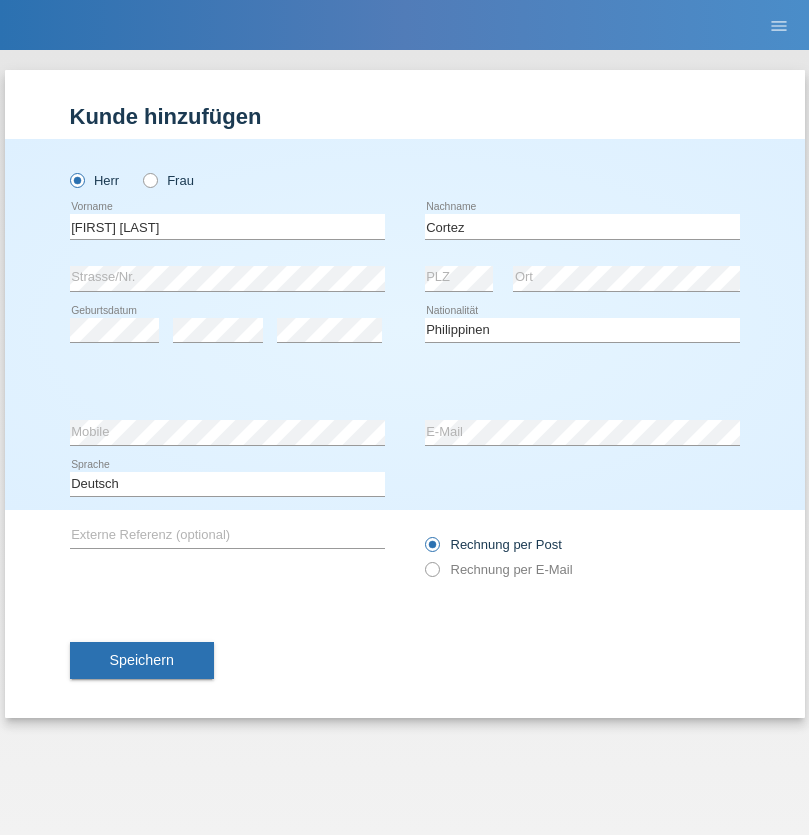 select on "C" 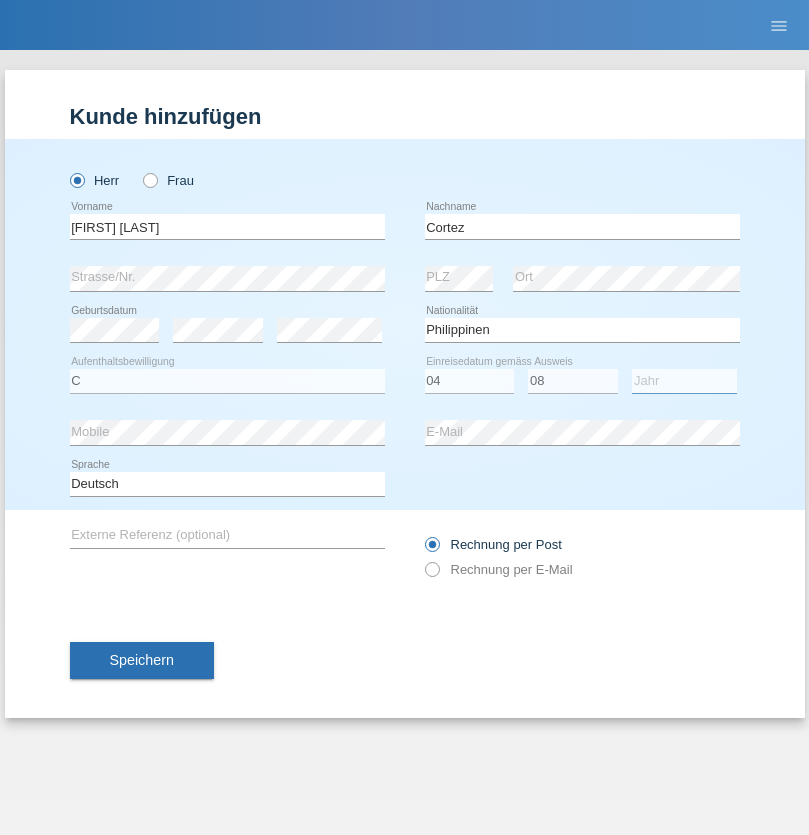 select on "1993" 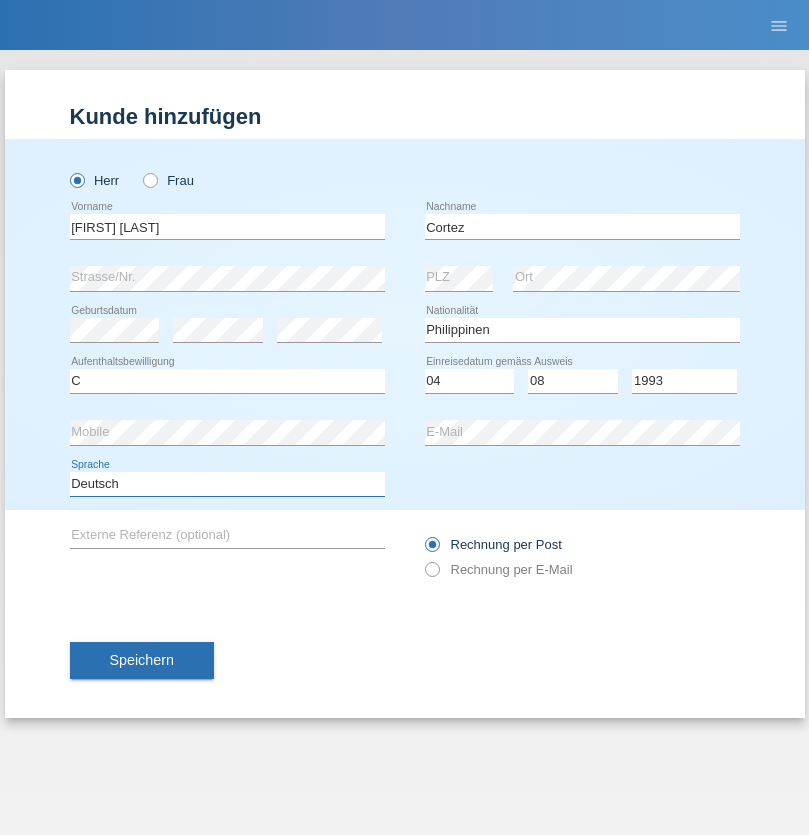 select on "en" 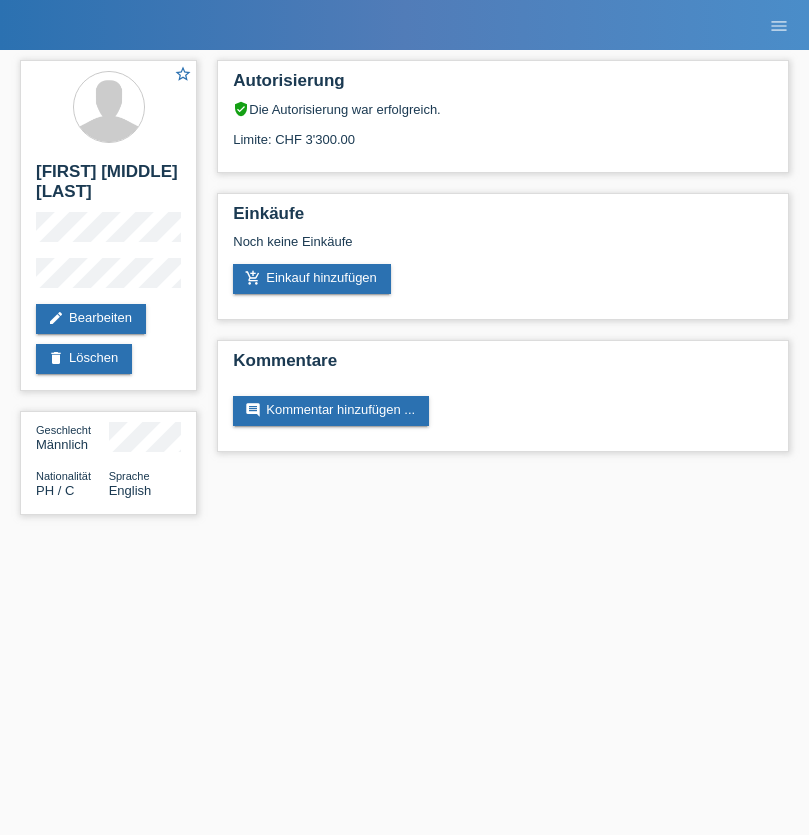 scroll, scrollTop: 0, scrollLeft: 0, axis: both 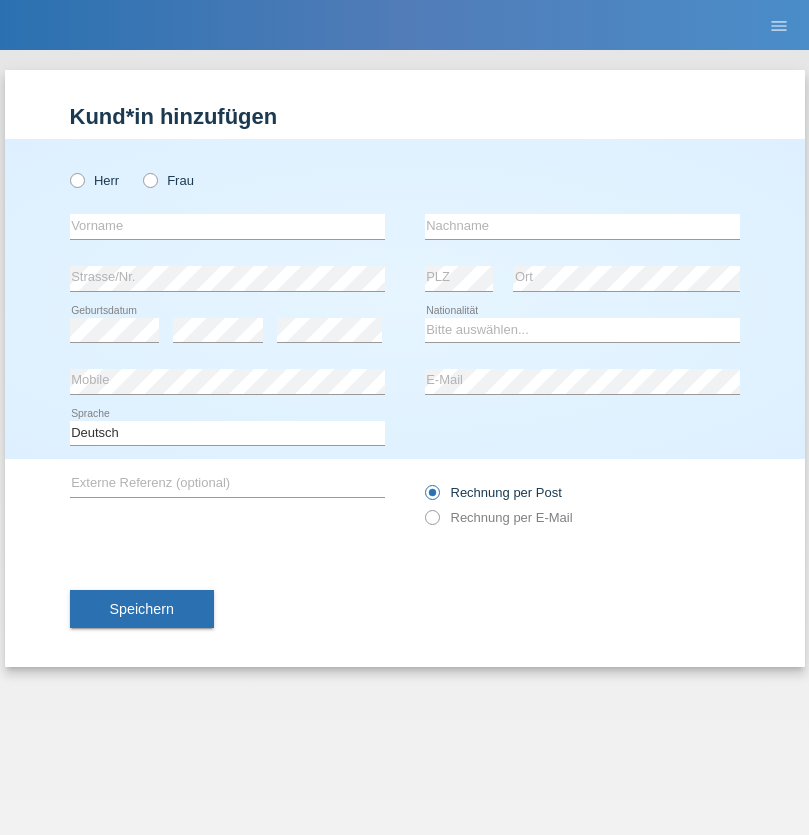 radio on "true" 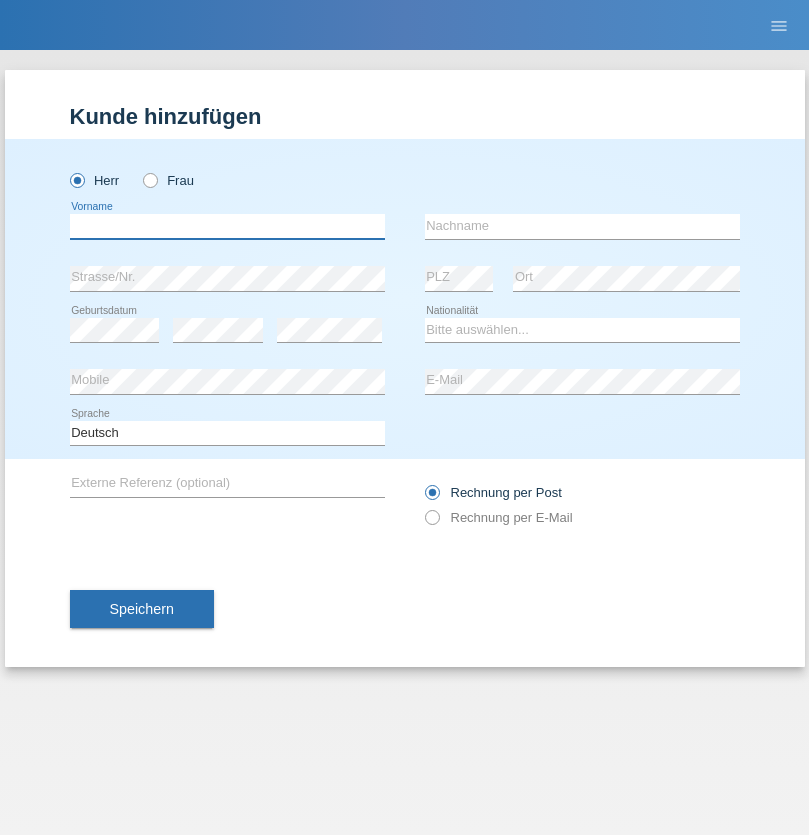click at bounding box center (227, 226) 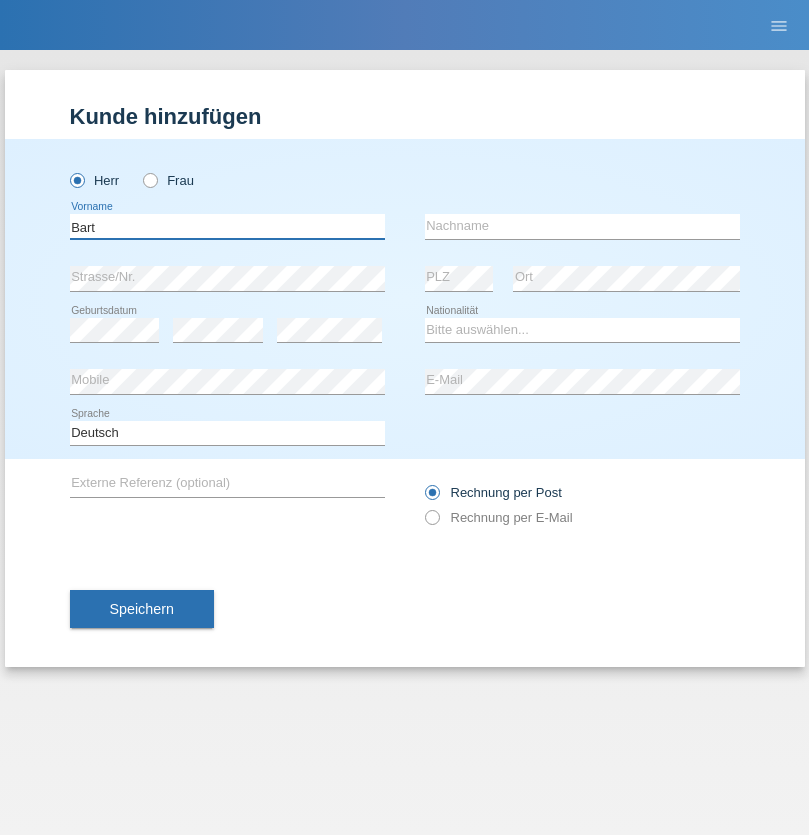 type on "Bart" 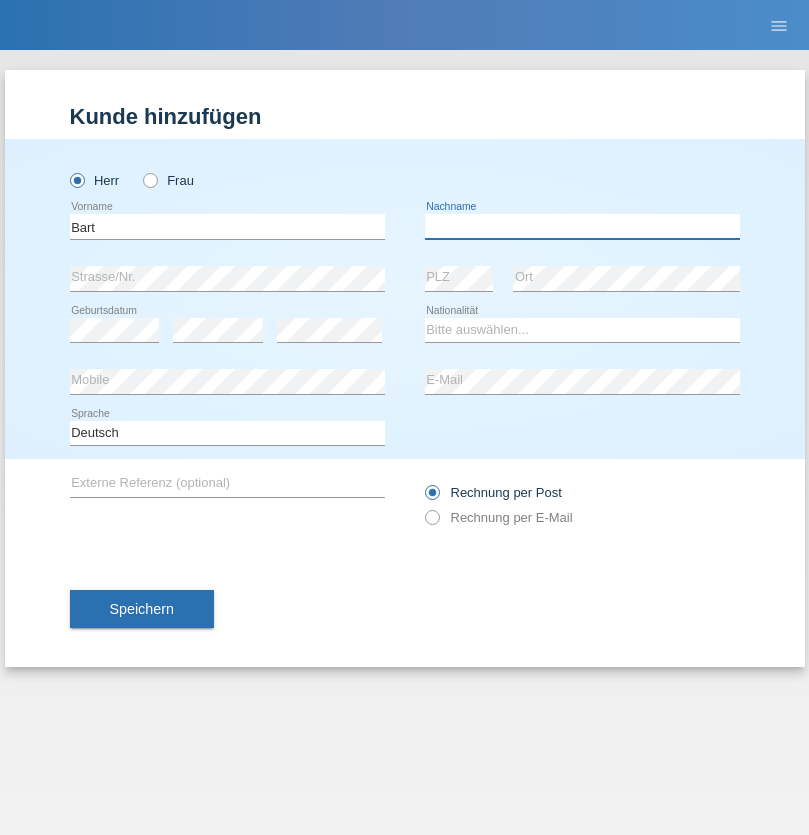 click at bounding box center (582, 226) 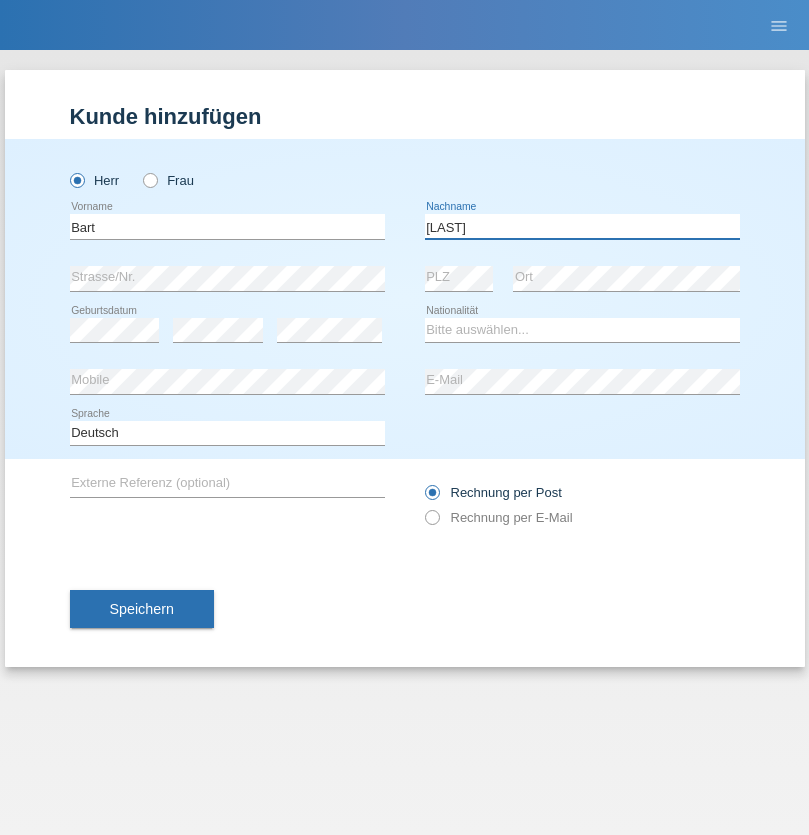 type on "[LAST]" 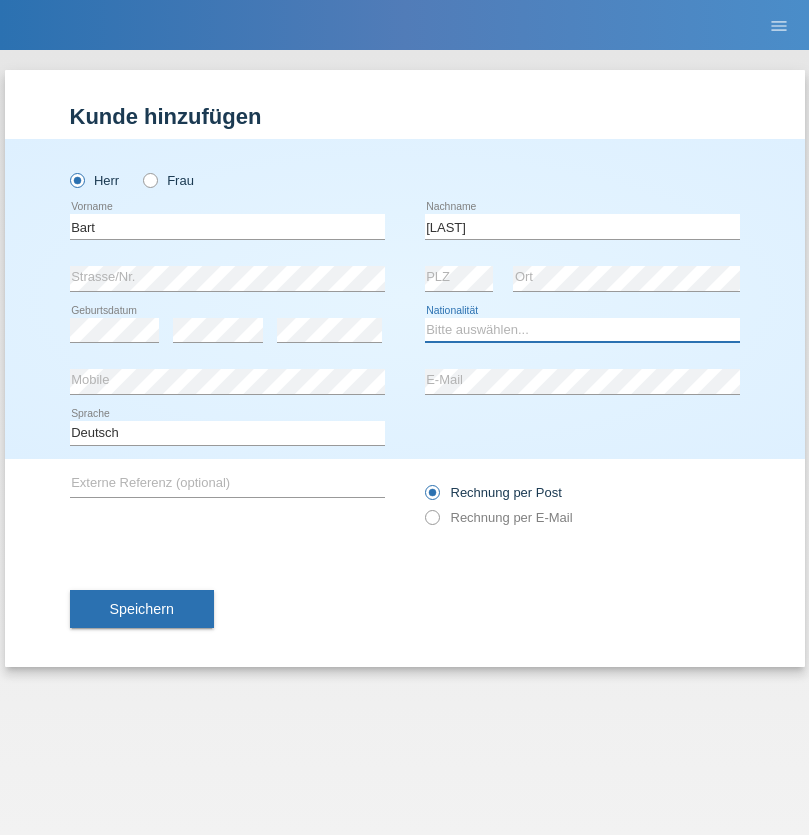 select on "CH" 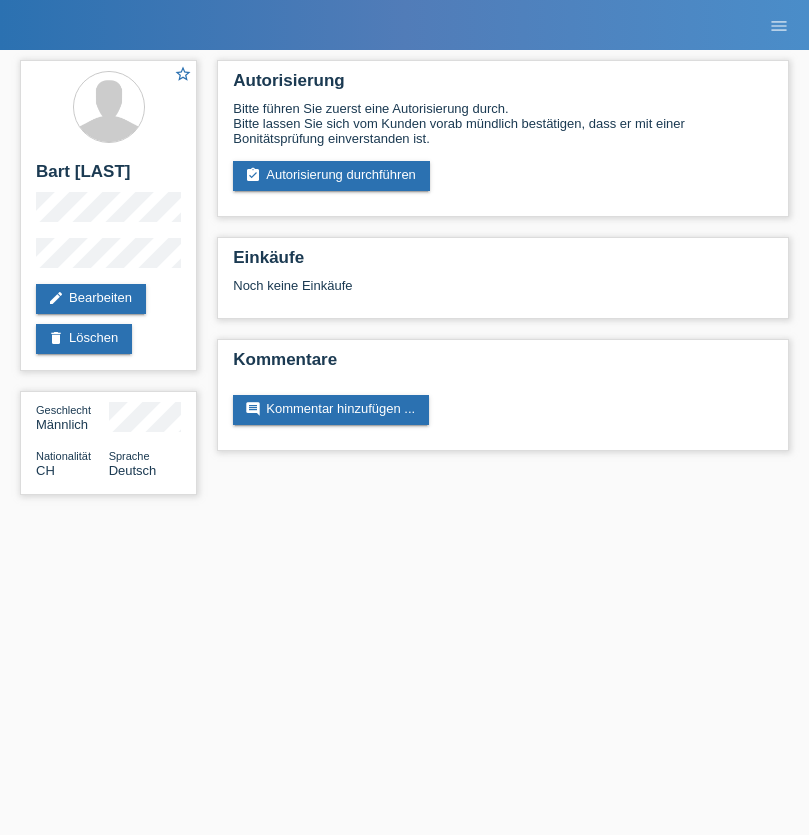 scroll, scrollTop: 0, scrollLeft: 0, axis: both 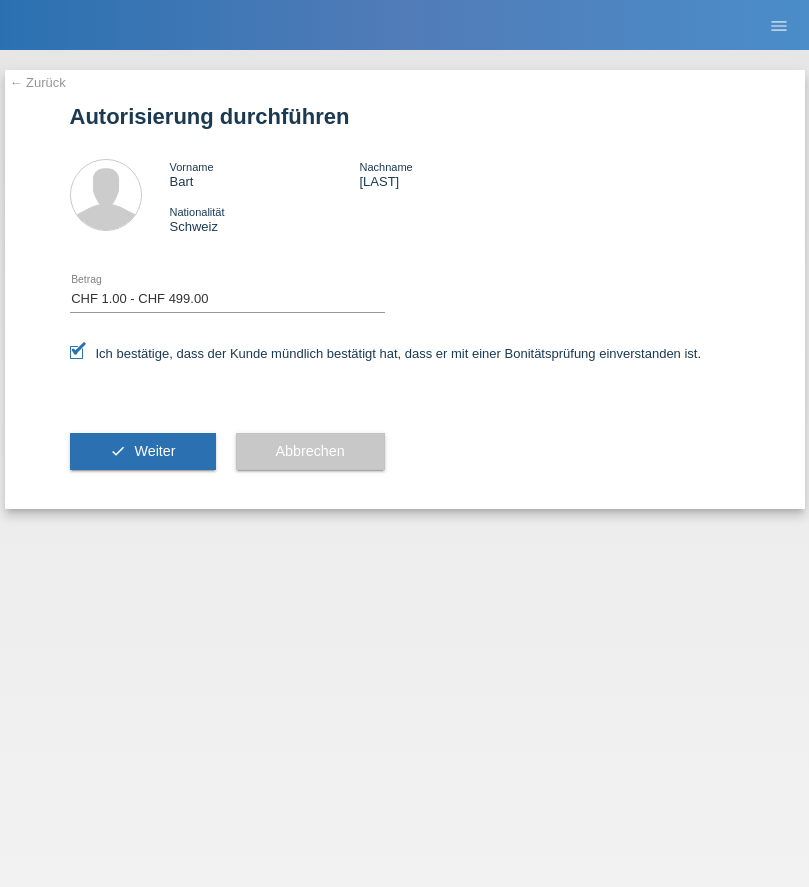 select on "1" 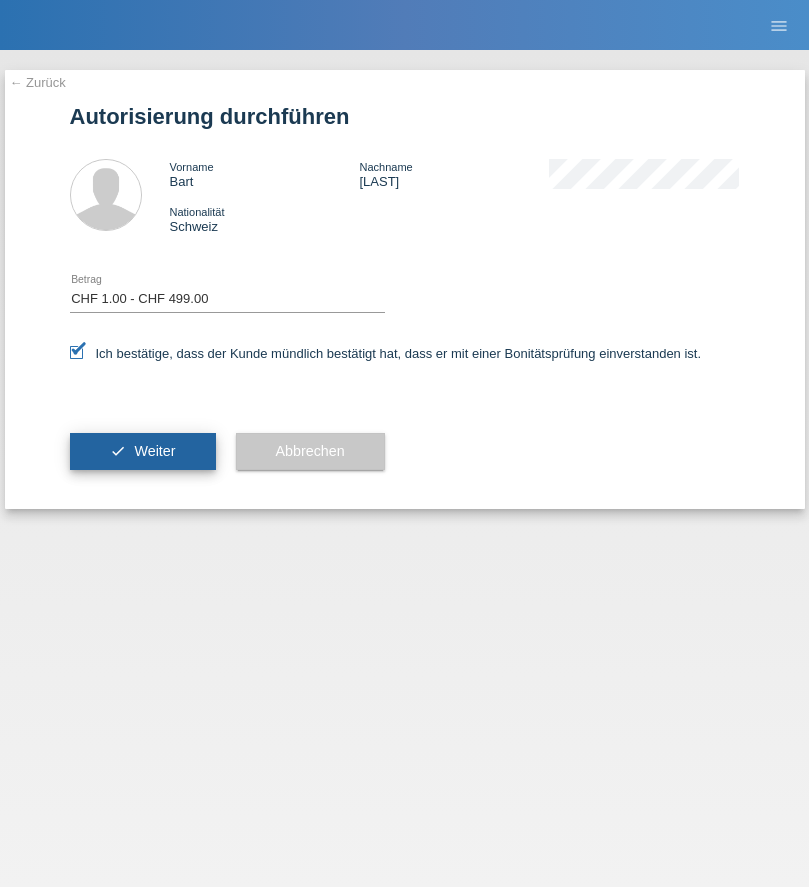 click on "Weiter" at bounding box center [154, 451] 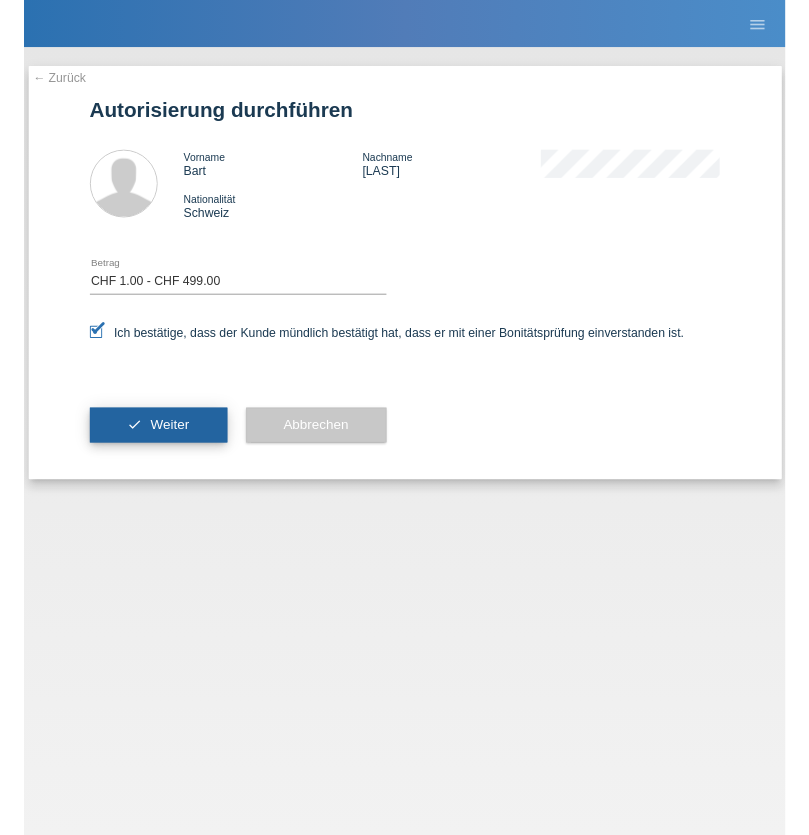 scroll, scrollTop: 0, scrollLeft: 0, axis: both 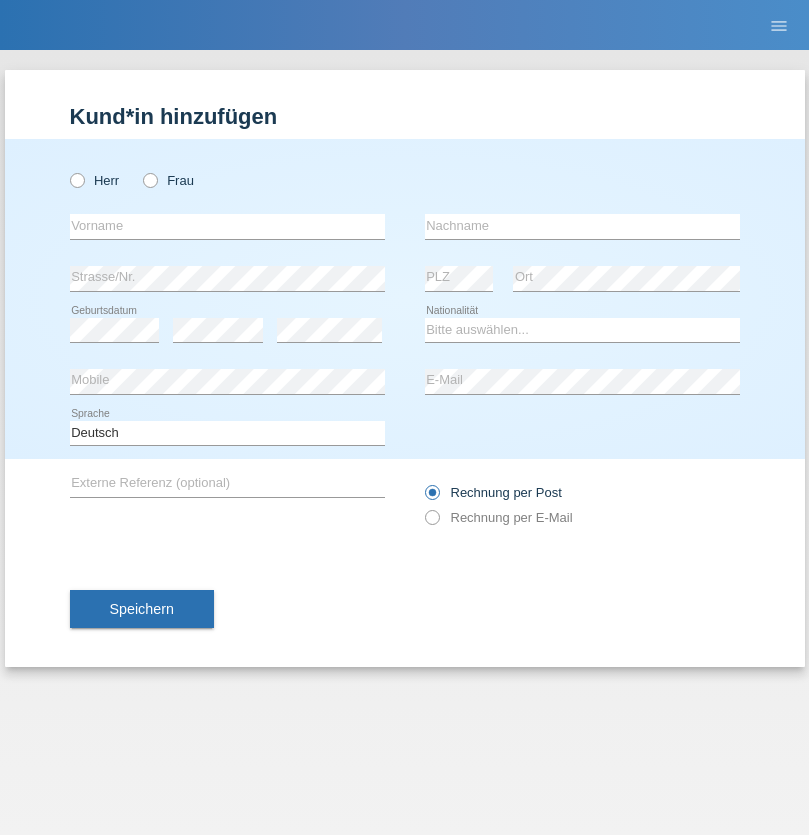 radio on "true" 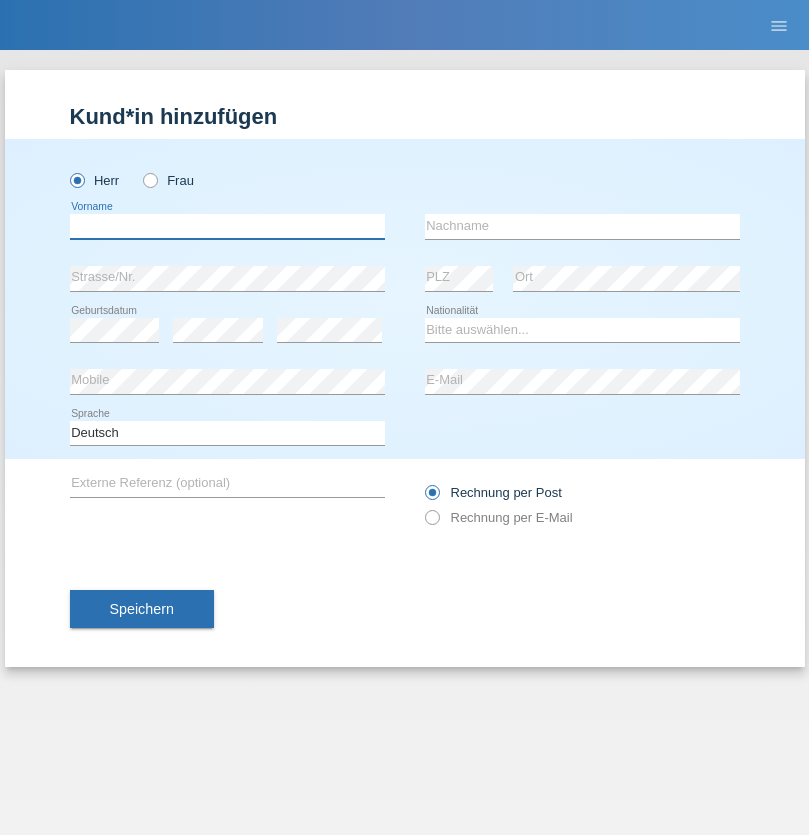 click at bounding box center (227, 226) 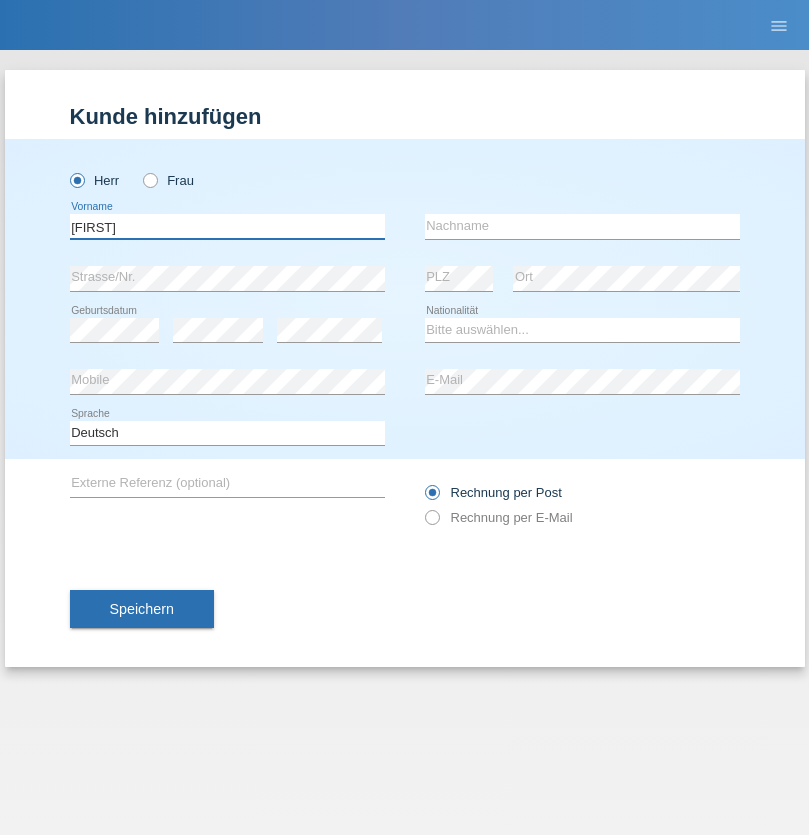 type on "Thomas" 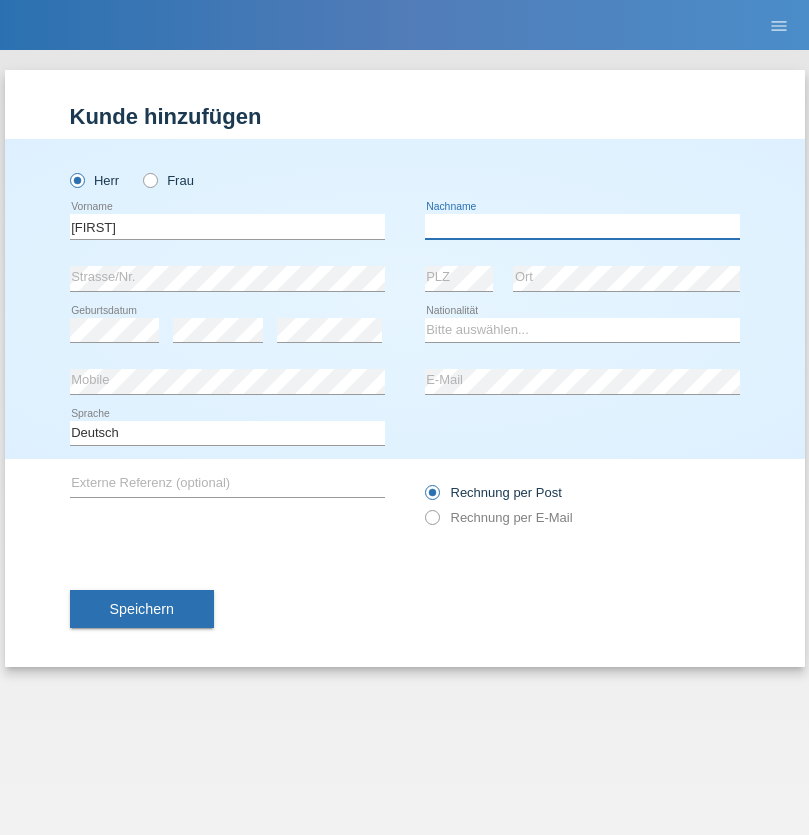 click at bounding box center [582, 226] 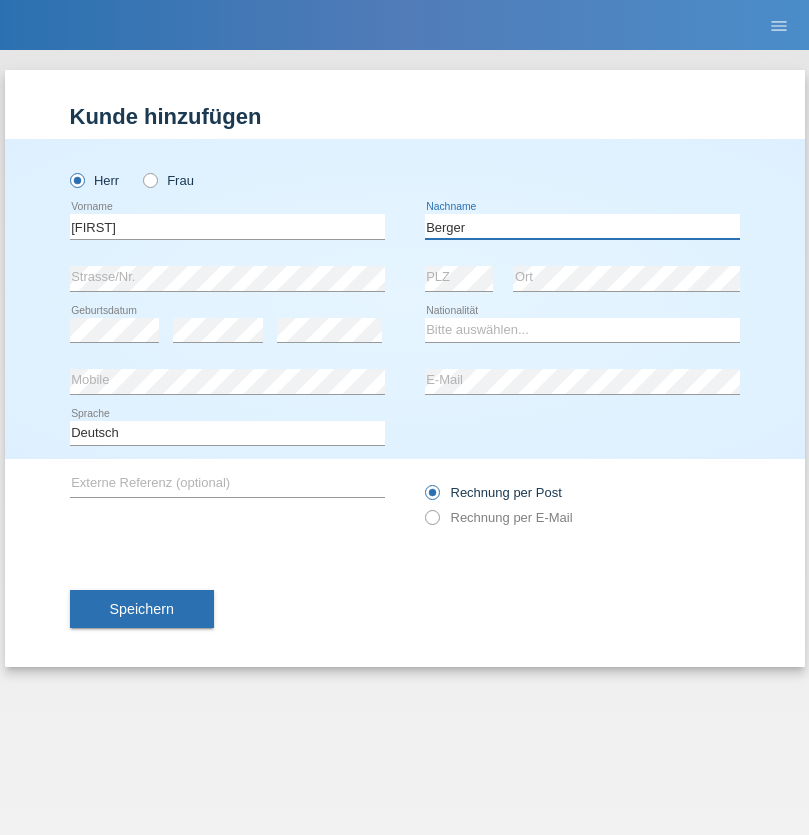 type on "Berger" 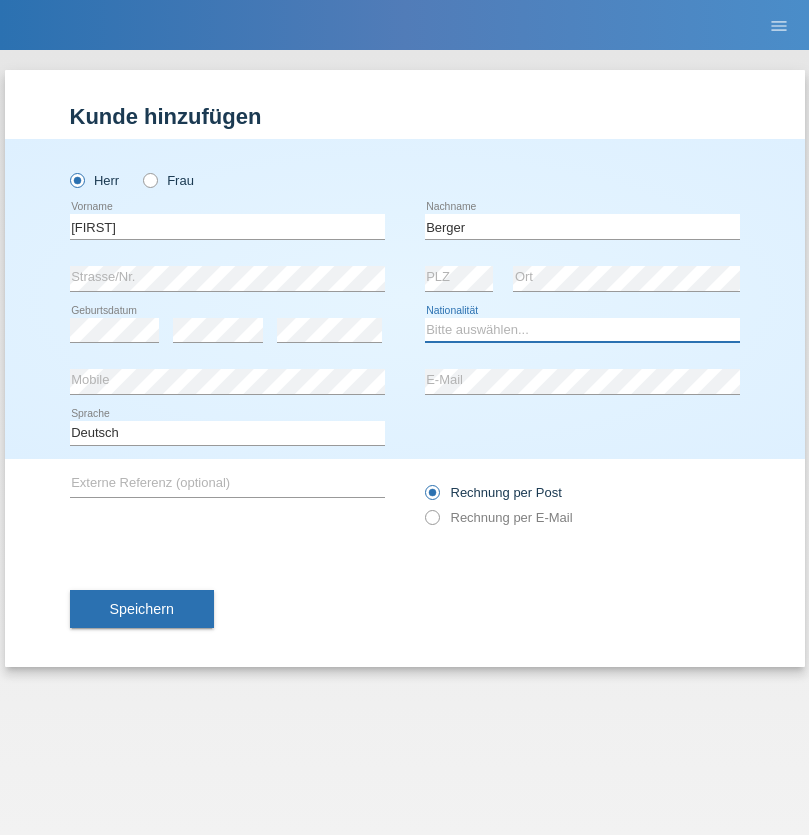 select on "CH" 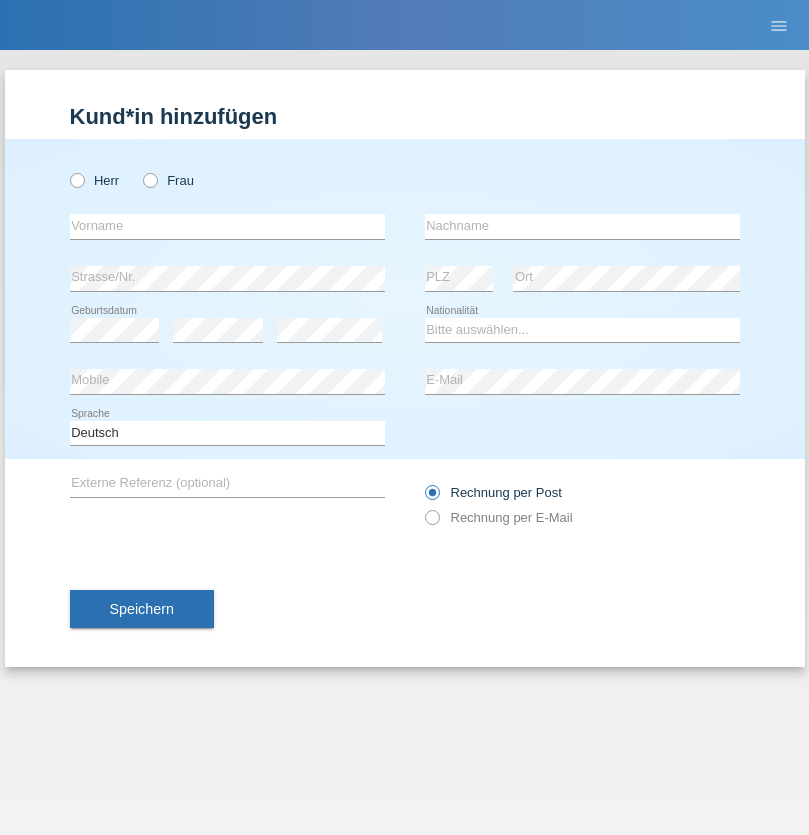 scroll, scrollTop: 0, scrollLeft: 0, axis: both 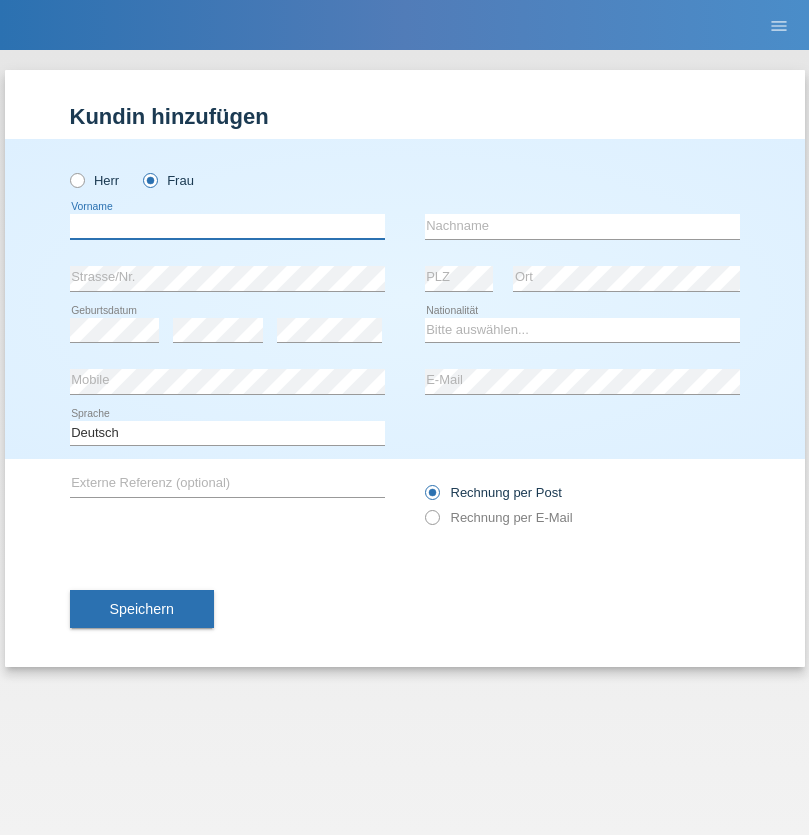 click at bounding box center (227, 226) 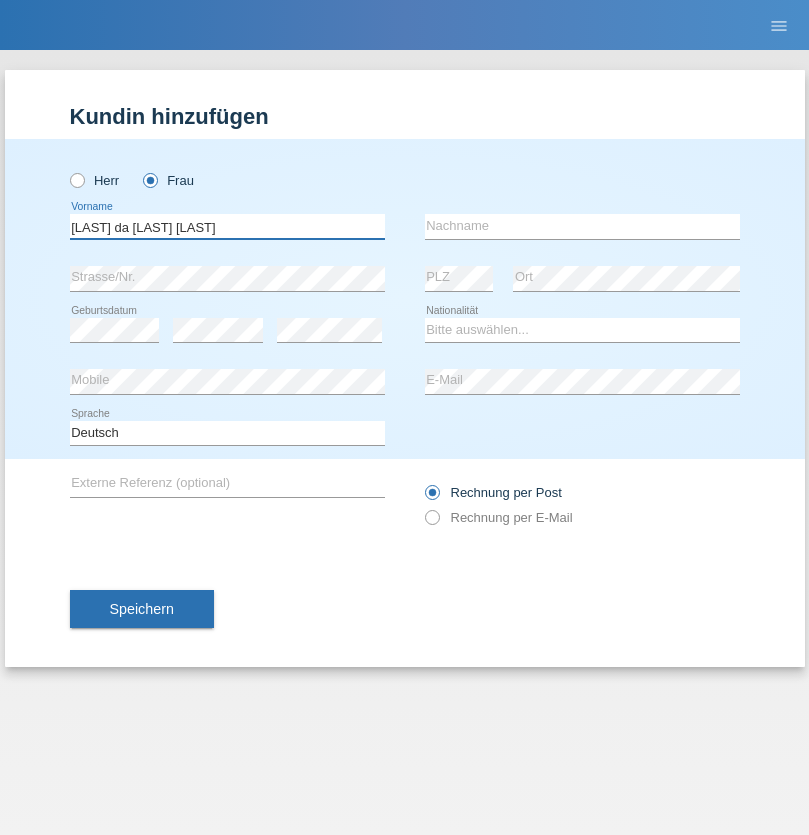 type on "[LAST] da [LAST] [LAST]" 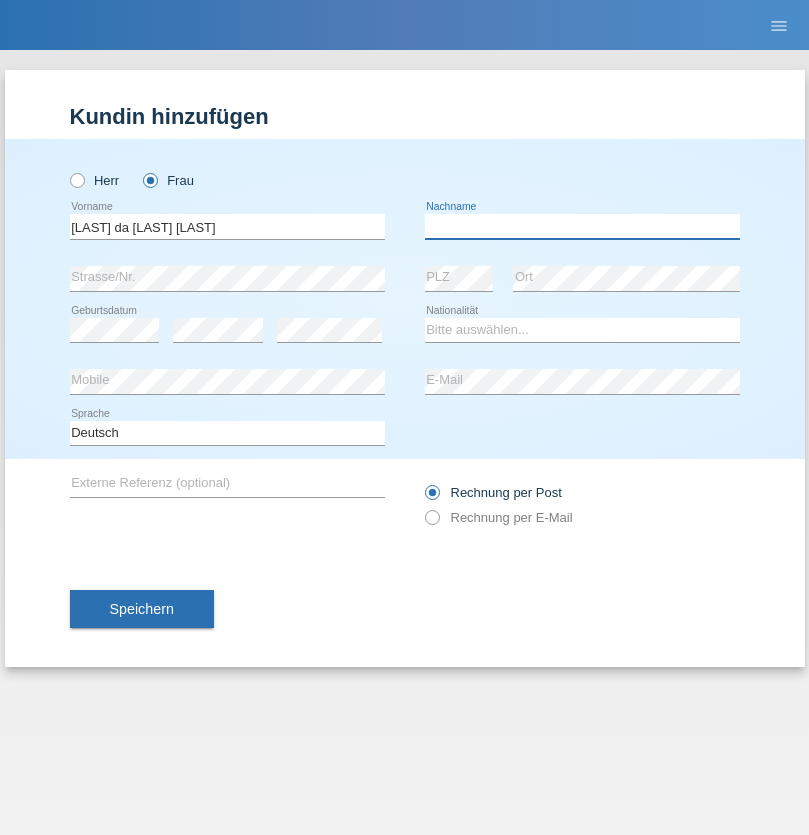 click at bounding box center (582, 226) 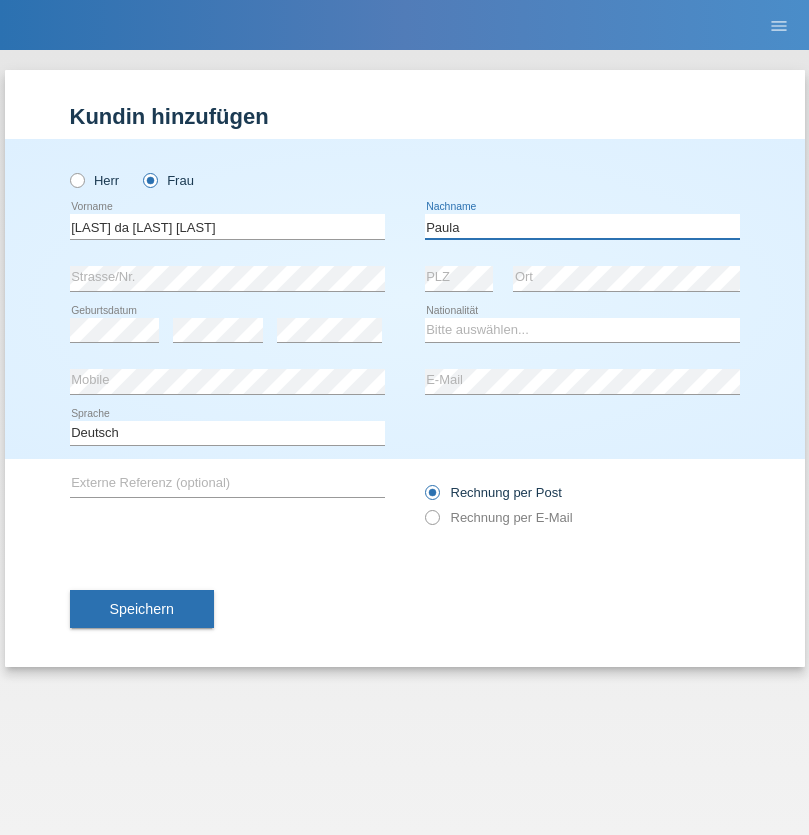 type on "Paula" 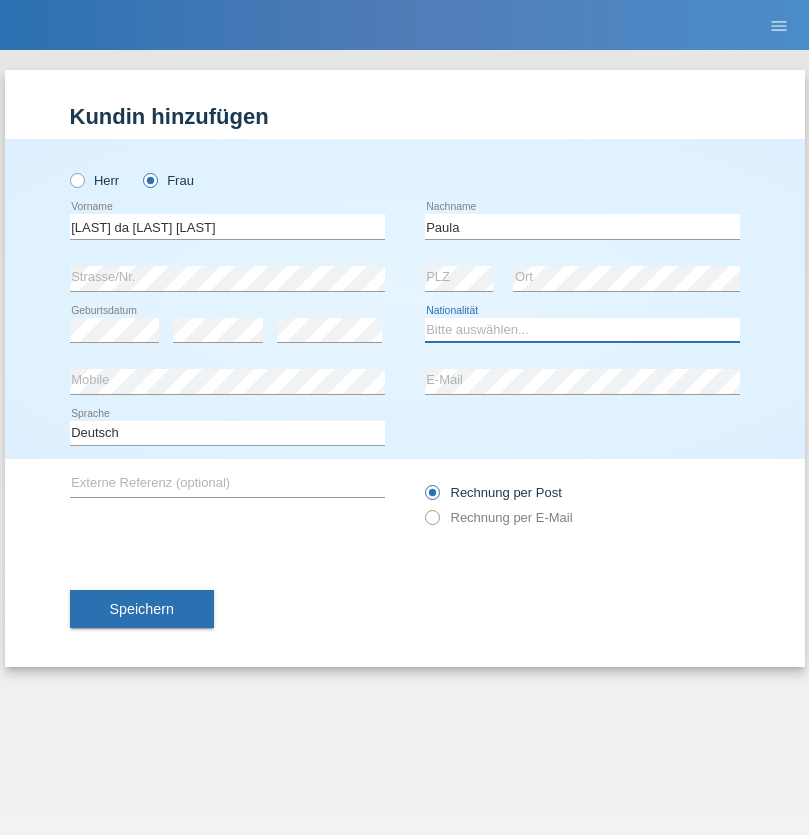 select on "PT" 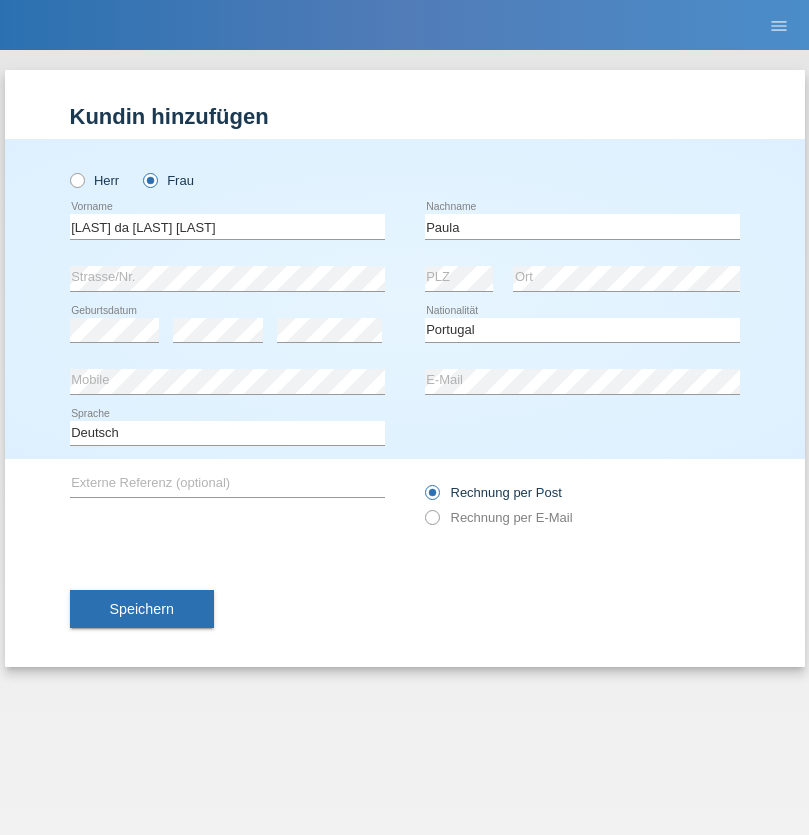 select on "C" 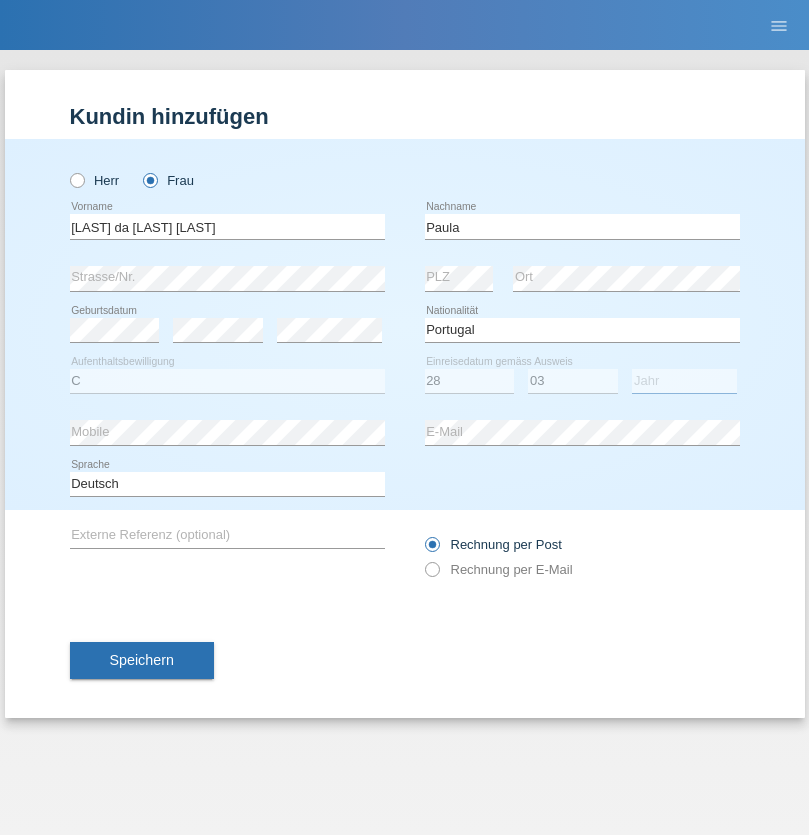 select on "2005" 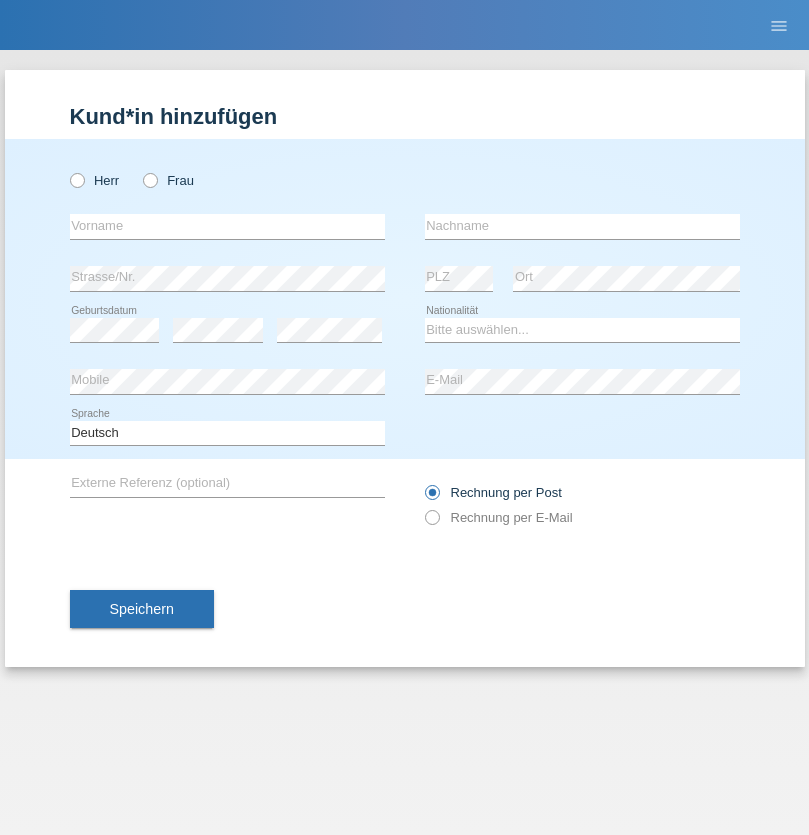 scroll, scrollTop: 0, scrollLeft: 0, axis: both 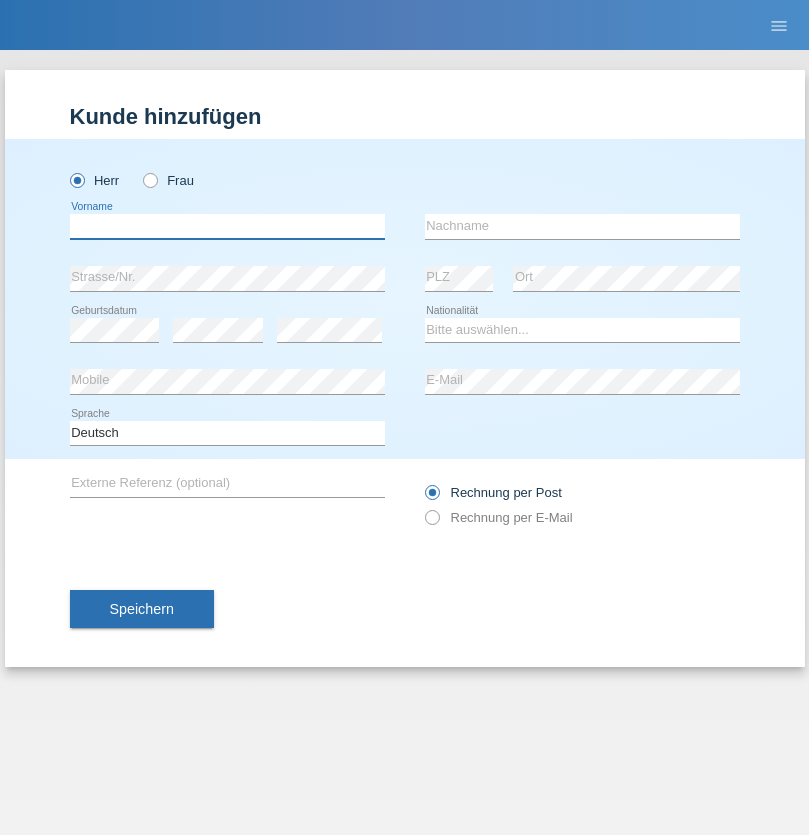 click at bounding box center (227, 226) 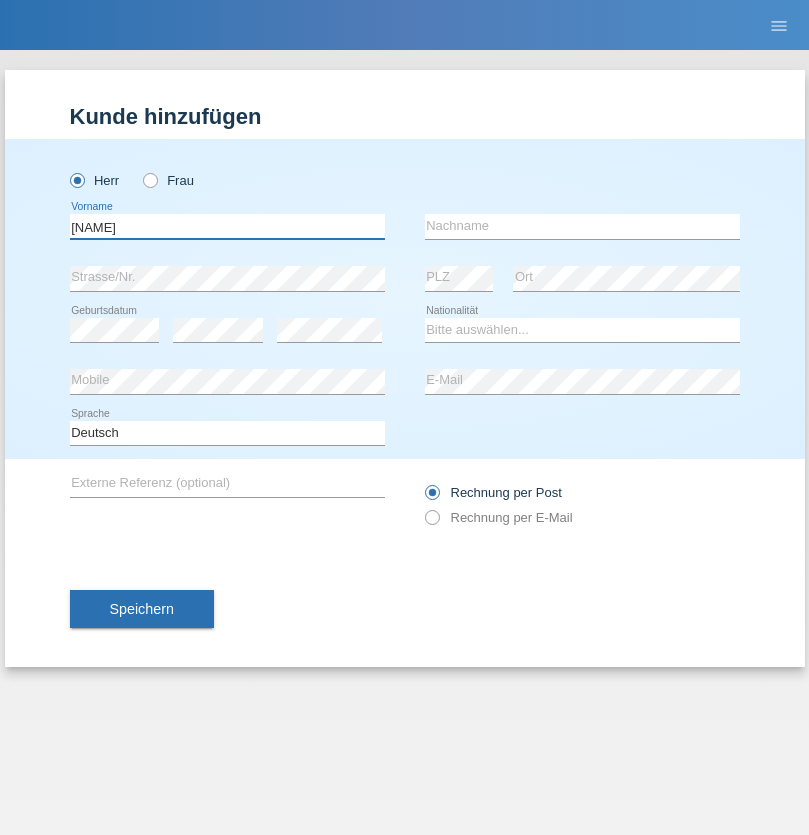type on "[NAME]" 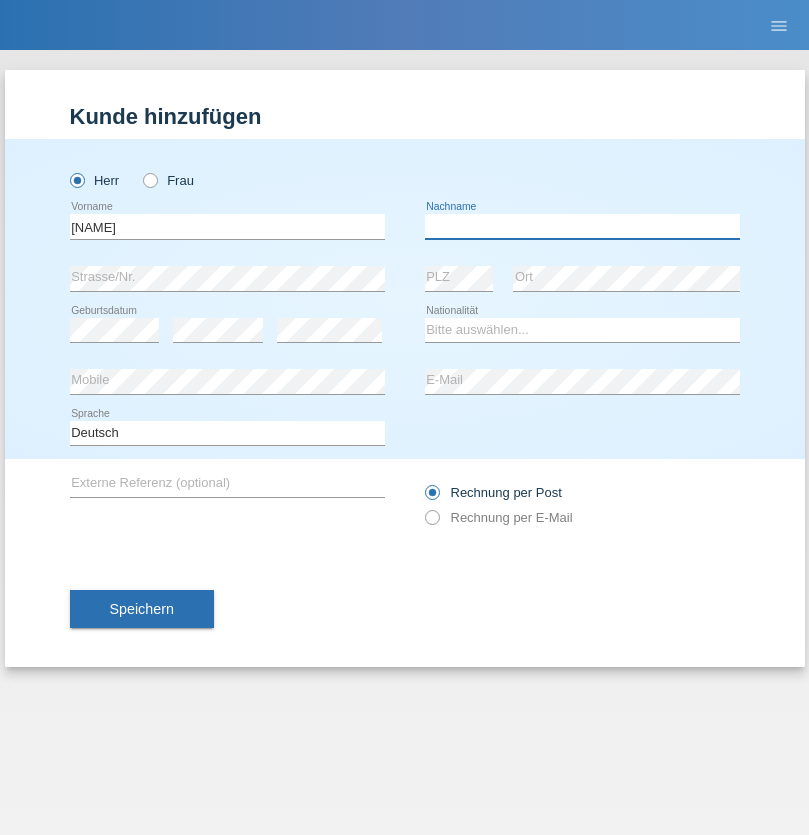 click at bounding box center [582, 226] 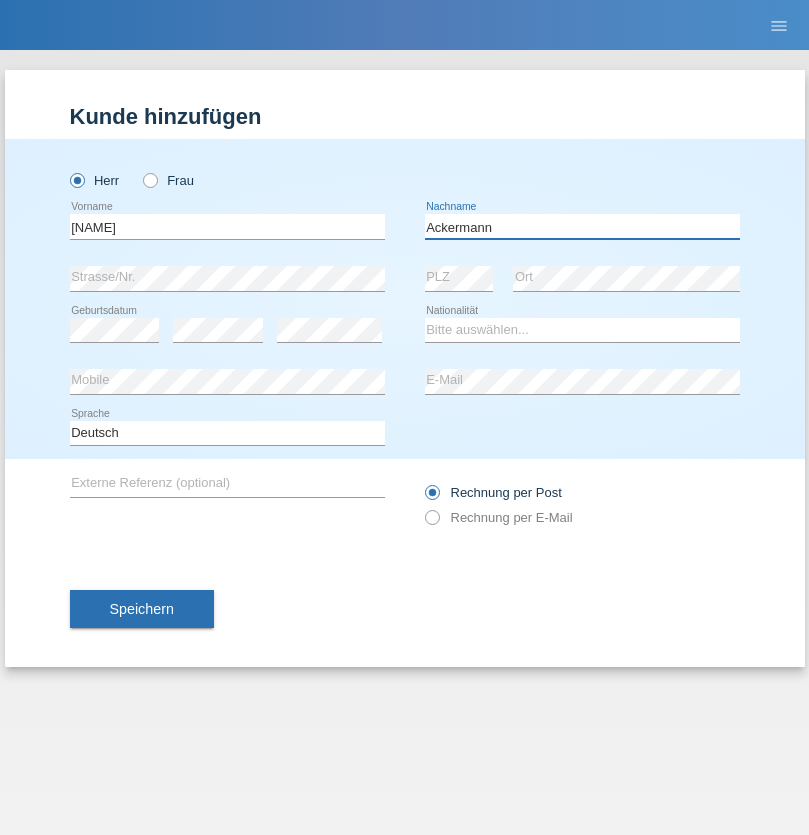 type on "Ackermann" 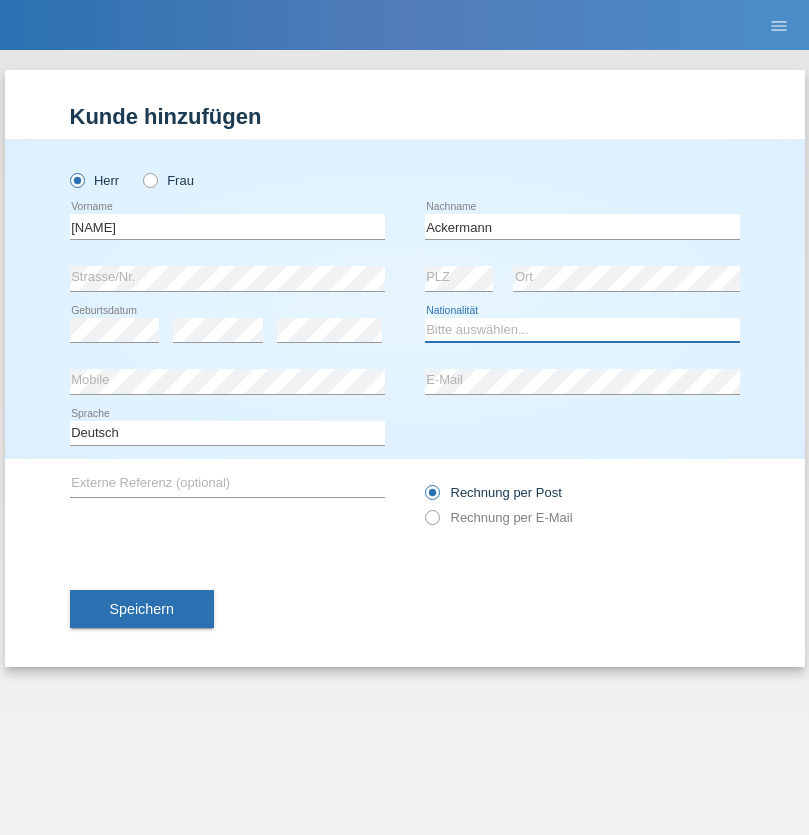 select on "CH" 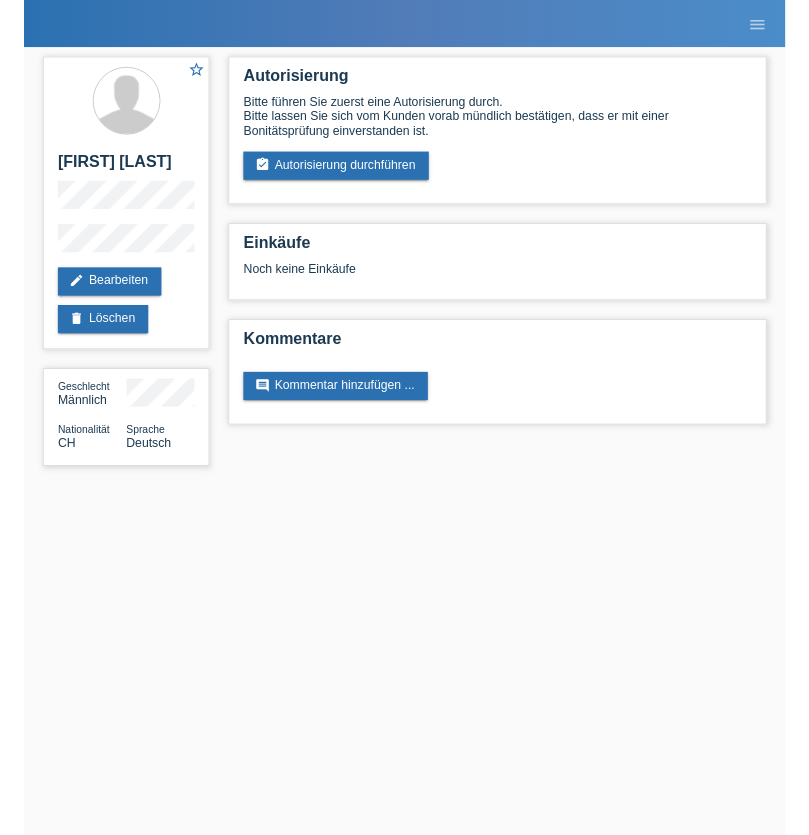 scroll, scrollTop: 0, scrollLeft: 0, axis: both 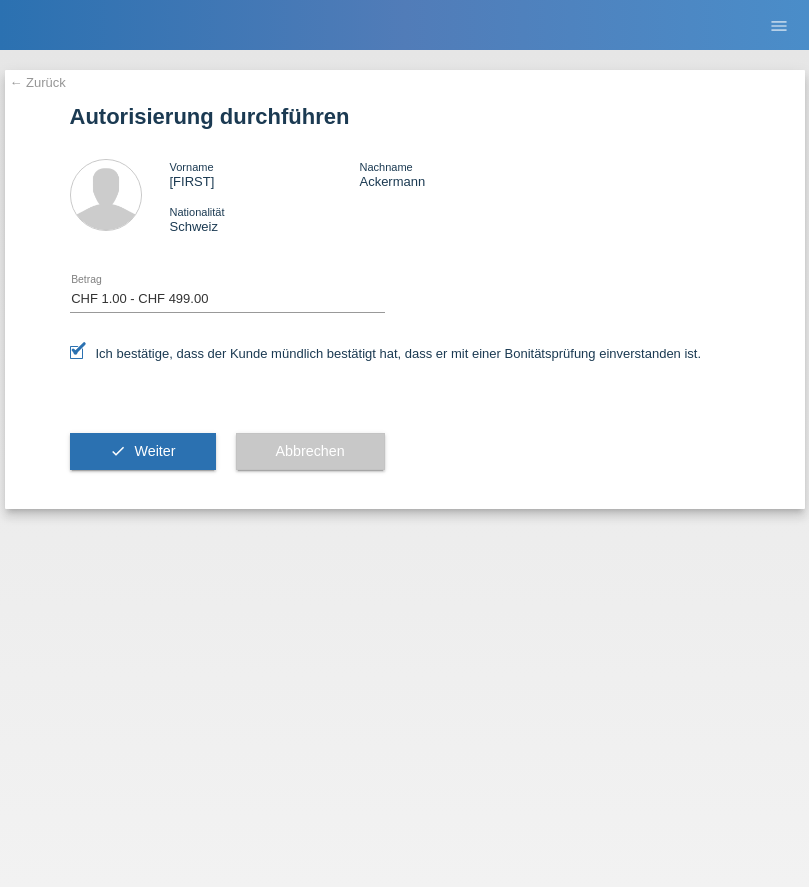 select on "1" 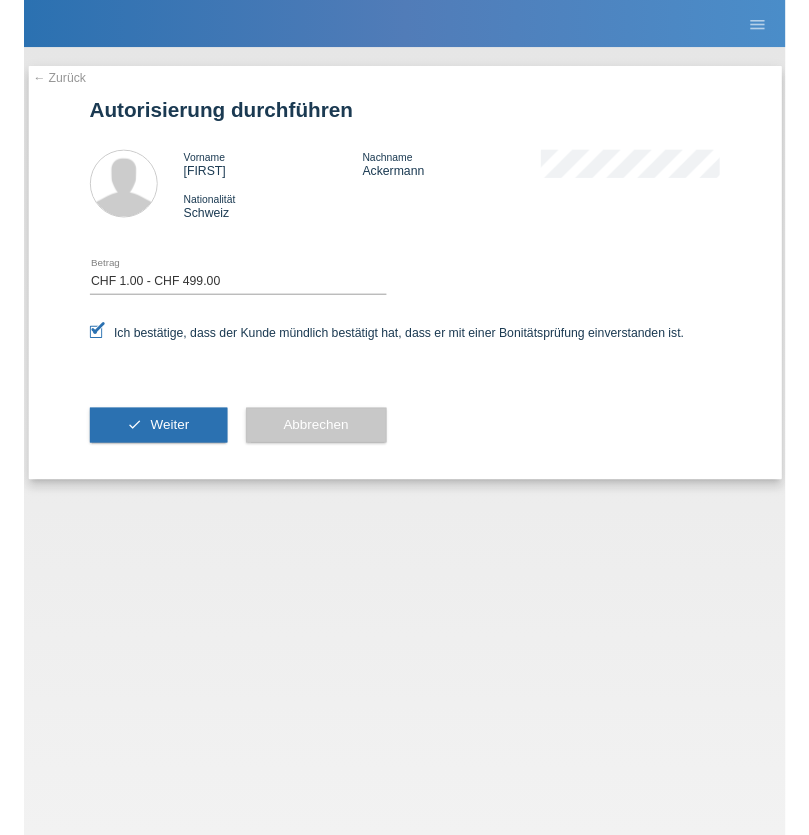 scroll, scrollTop: 0, scrollLeft: 0, axis: both 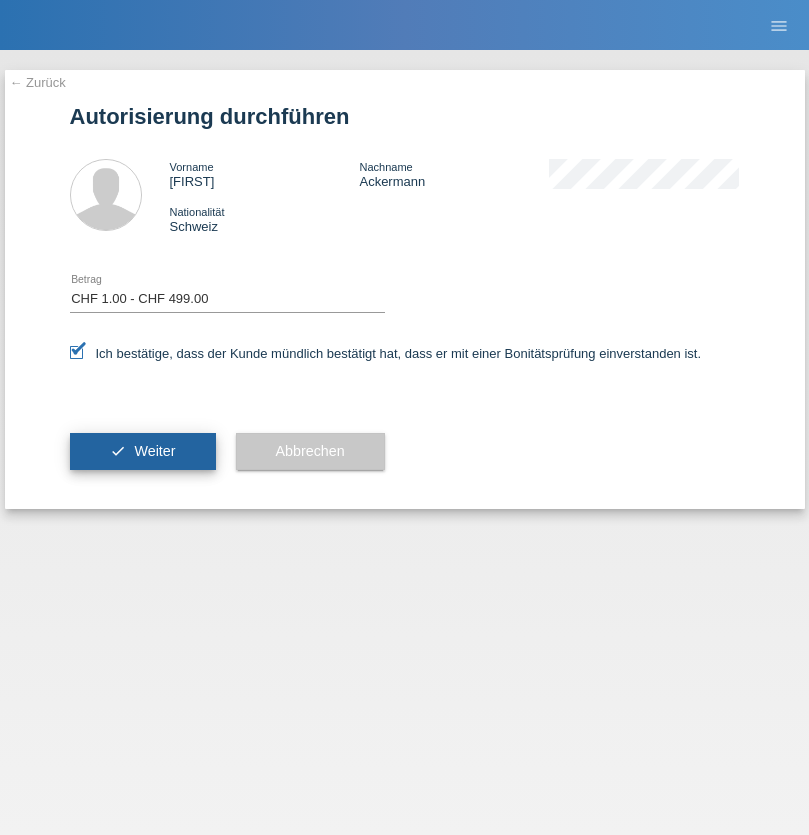click on "Weiter" at bounding box center [154, 451] 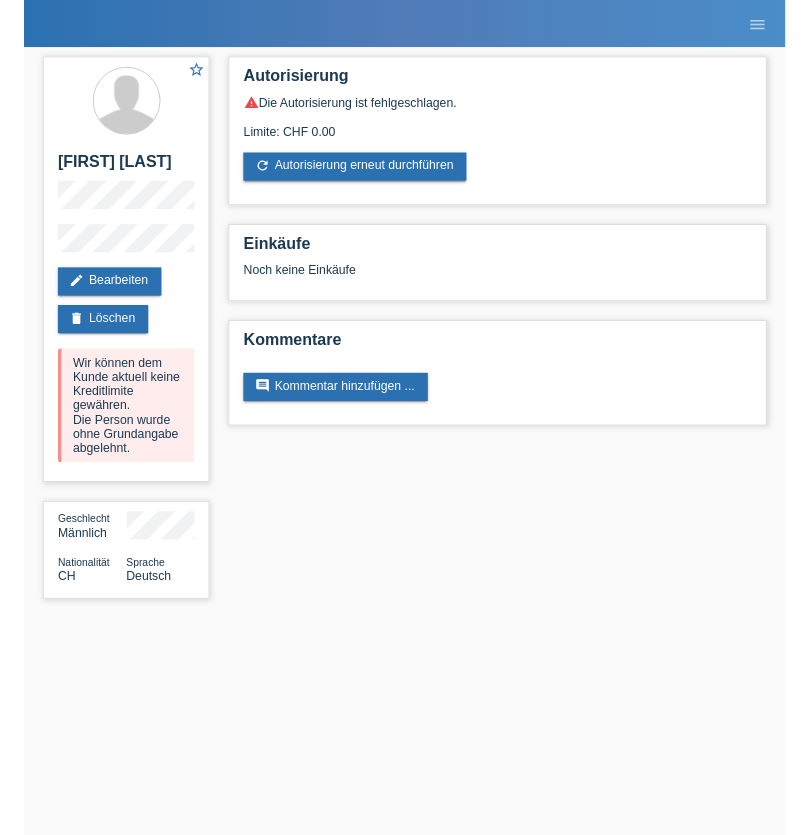 scroll, scrollTop: 0, scrollLeft: 0, axis: both 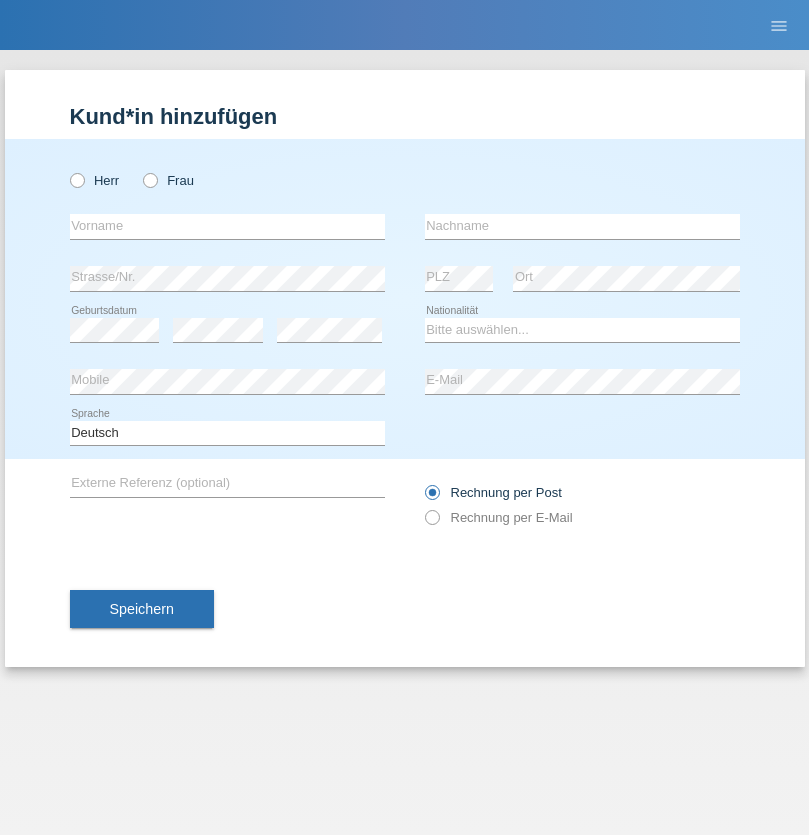 radio on "true" 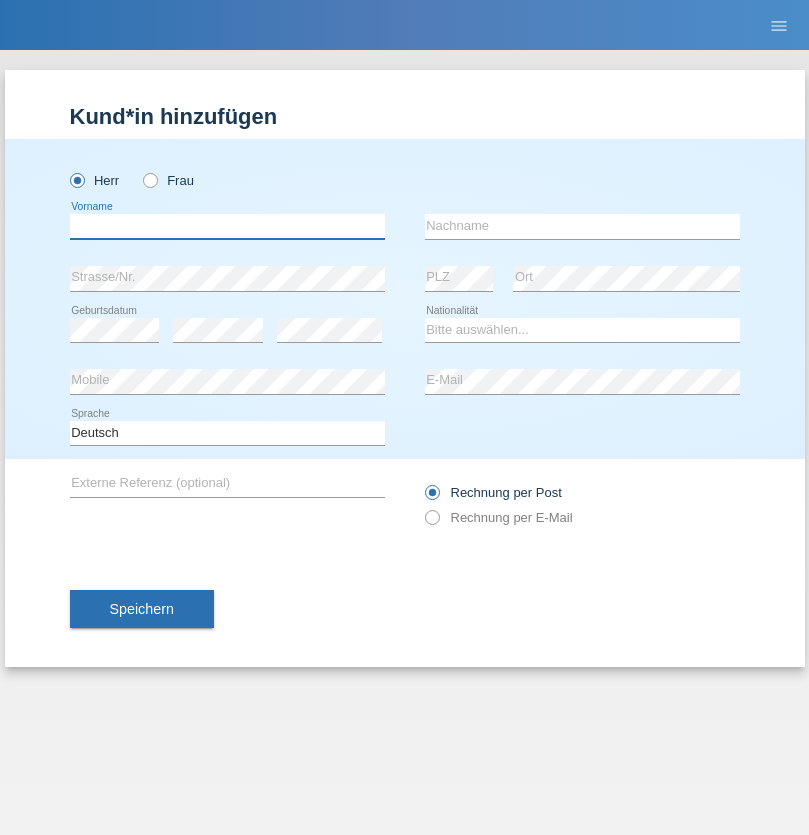 click at bounding box center (227, 226) 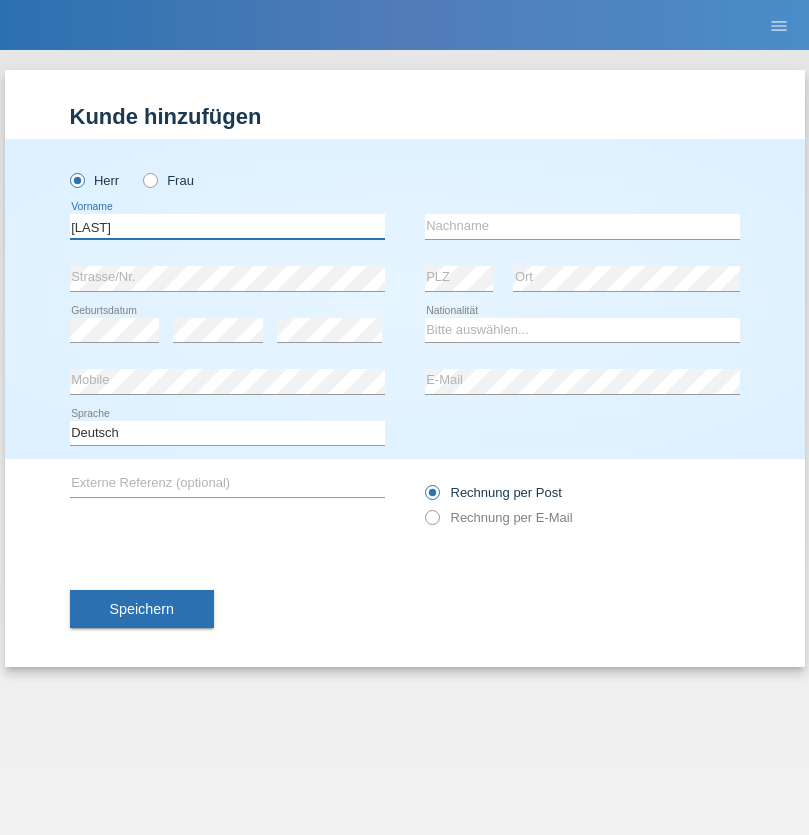 type on "[LAST]" 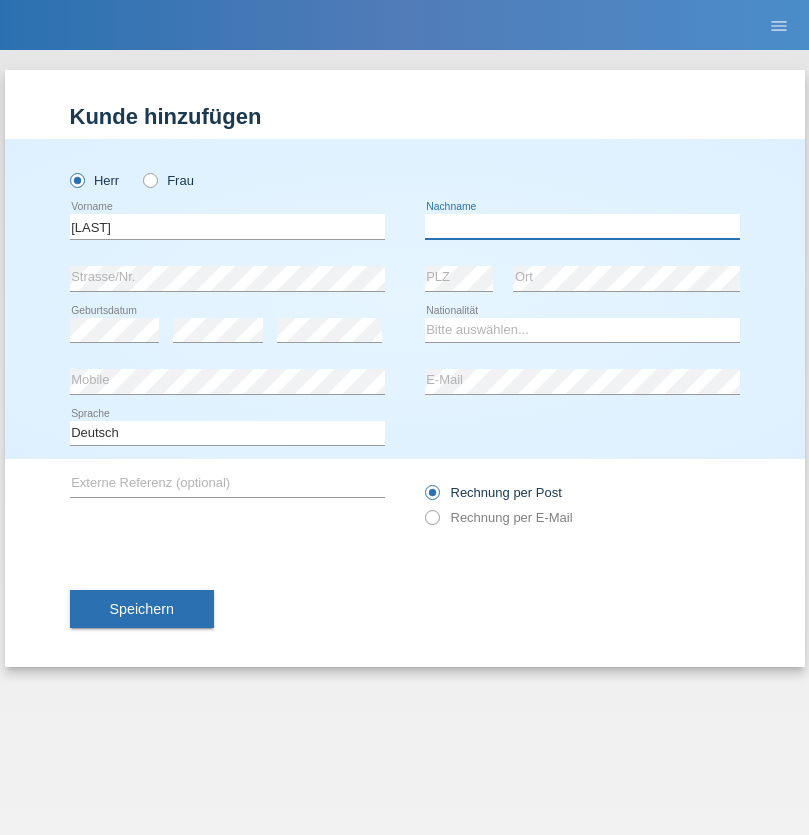 click at bounding box center (582, 226) 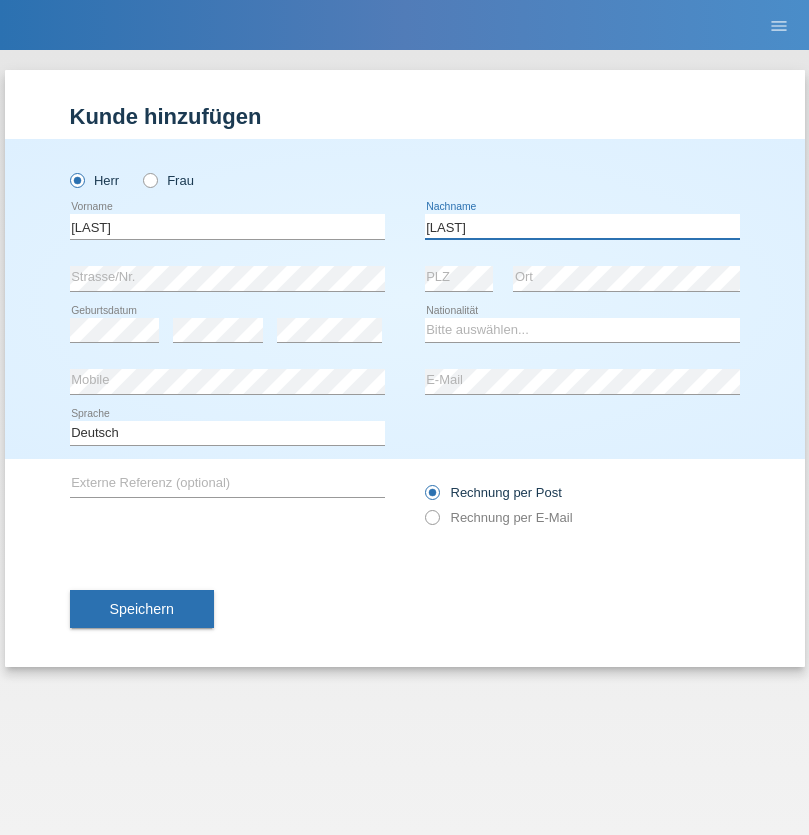 type on "[LAST]" 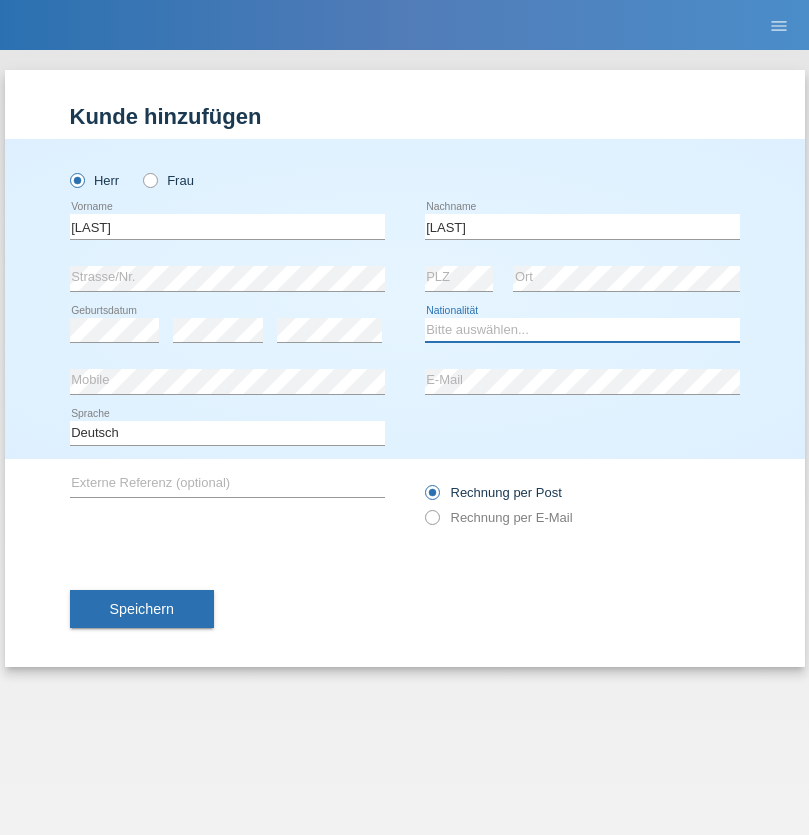 select on "LK" 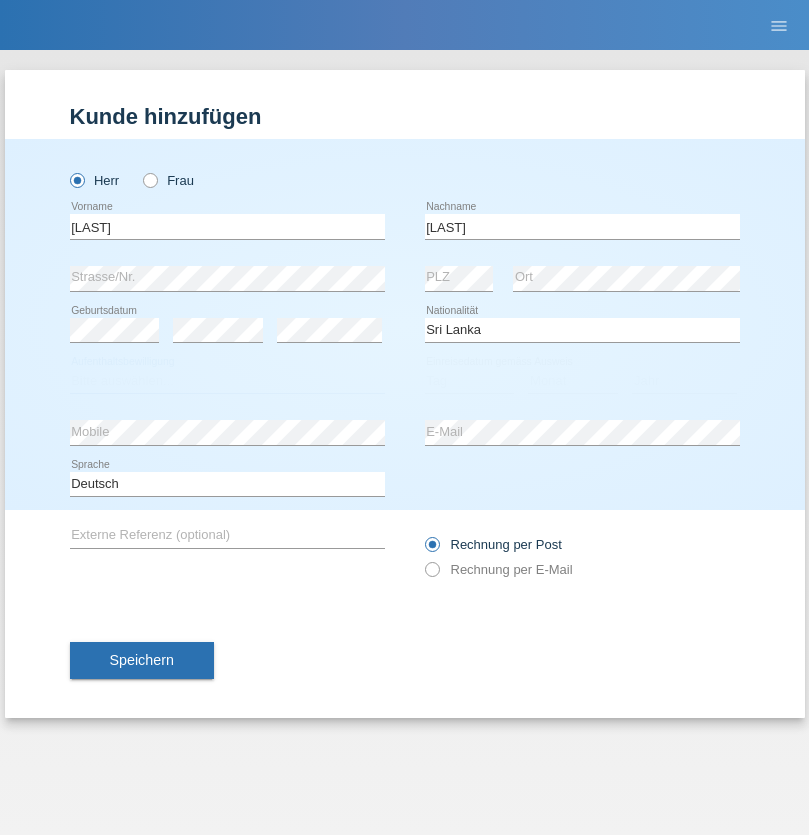select on "C" 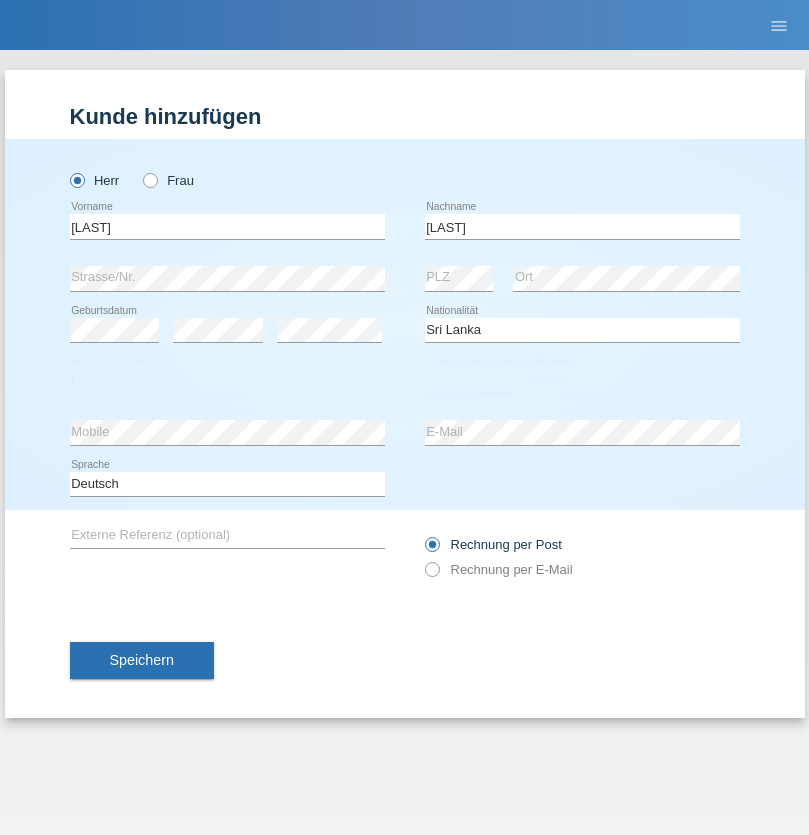 select on "23" 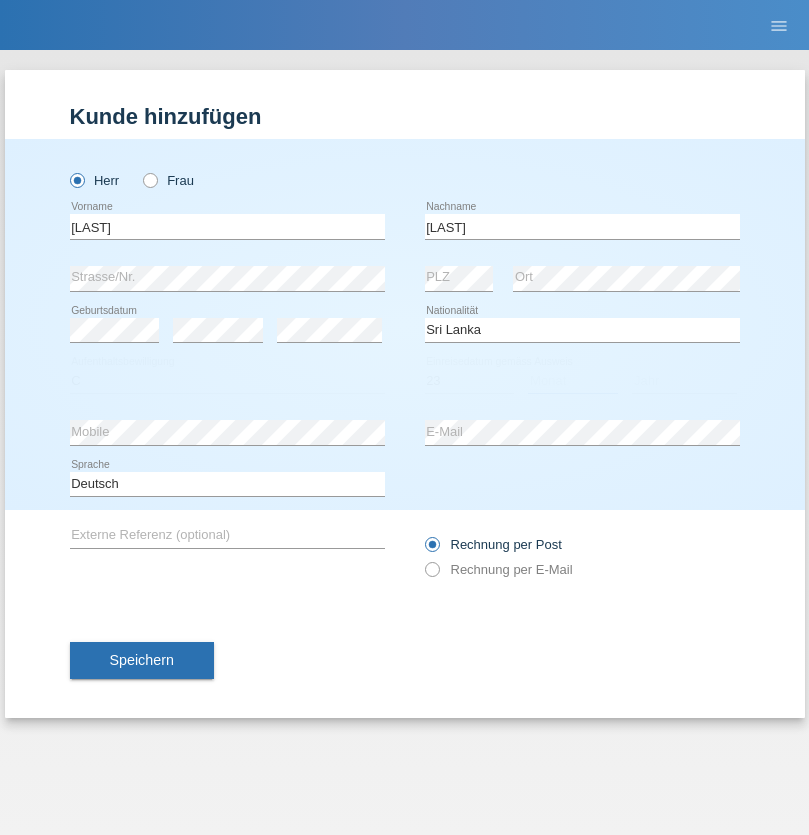 select on "03" 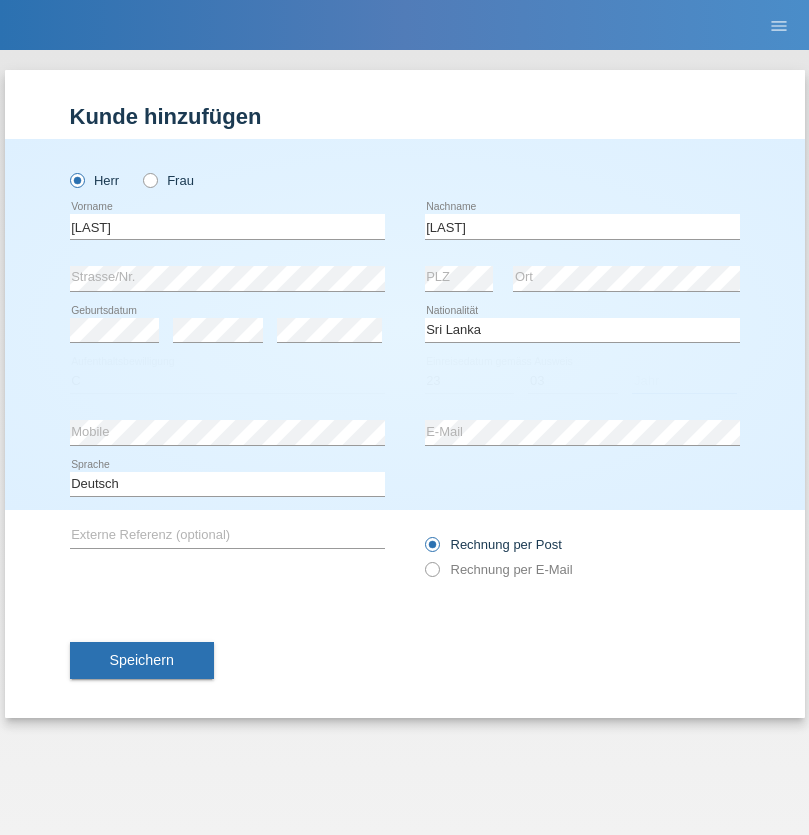 select on "2021" 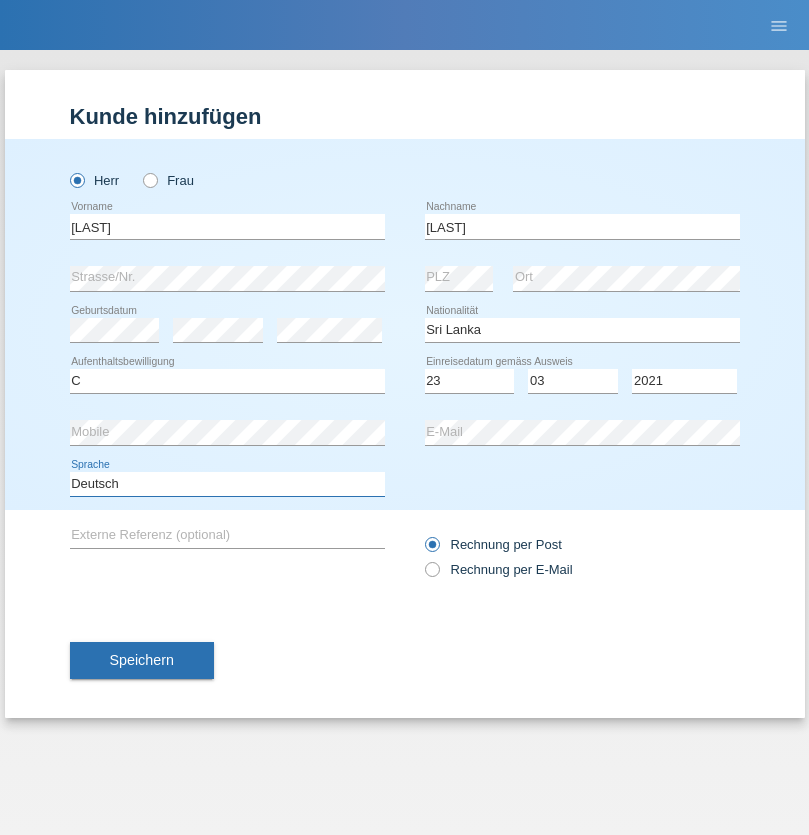 select on "en" 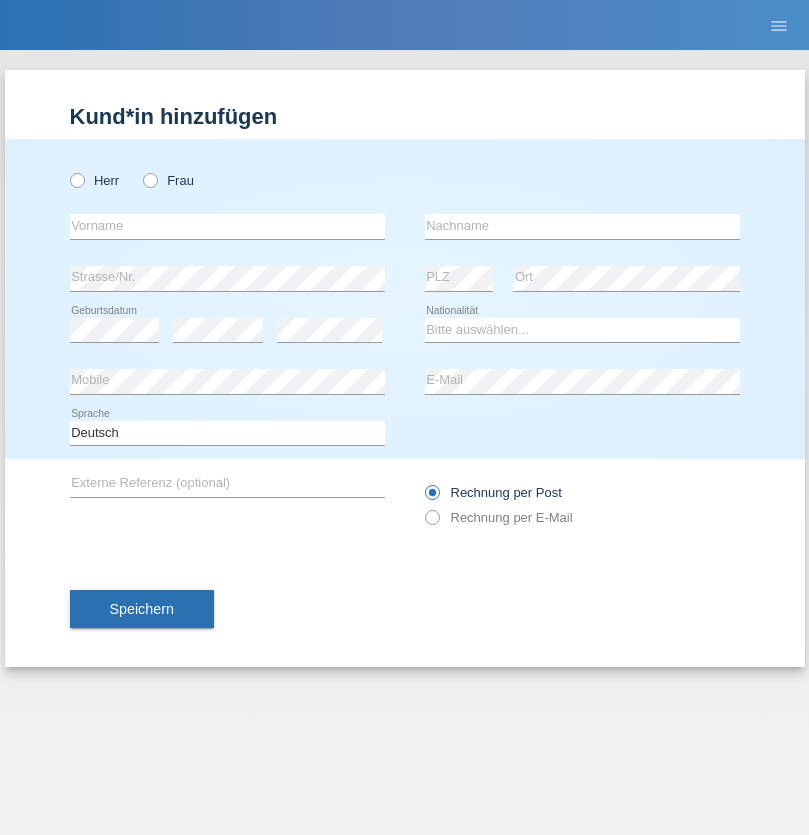 scroll, scrollTop: 0, scrollLeft: 0, axis: both 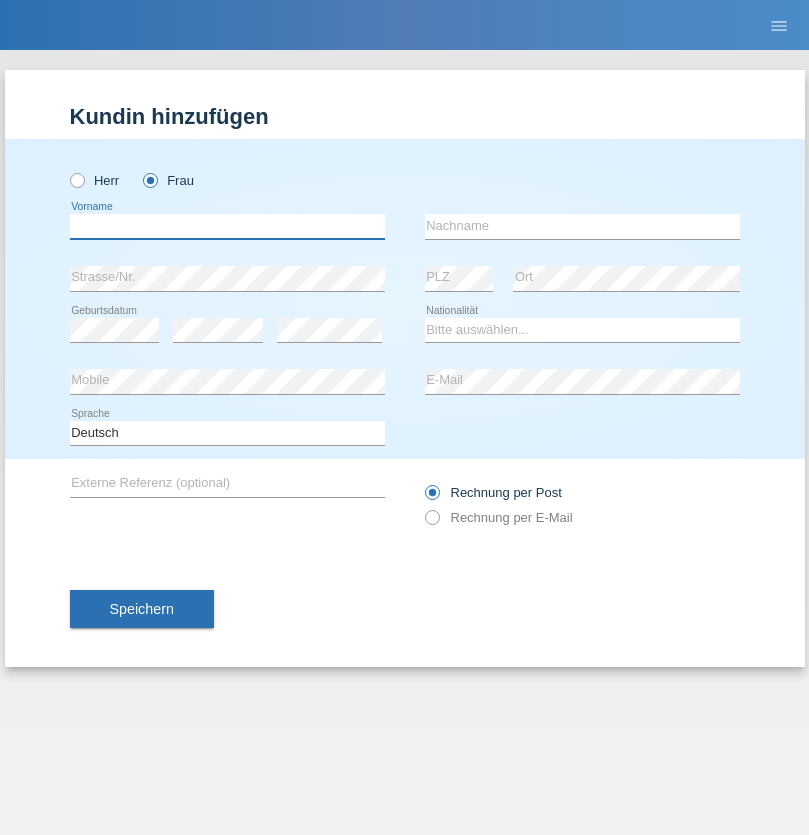 click at bounding box center (227, 226) 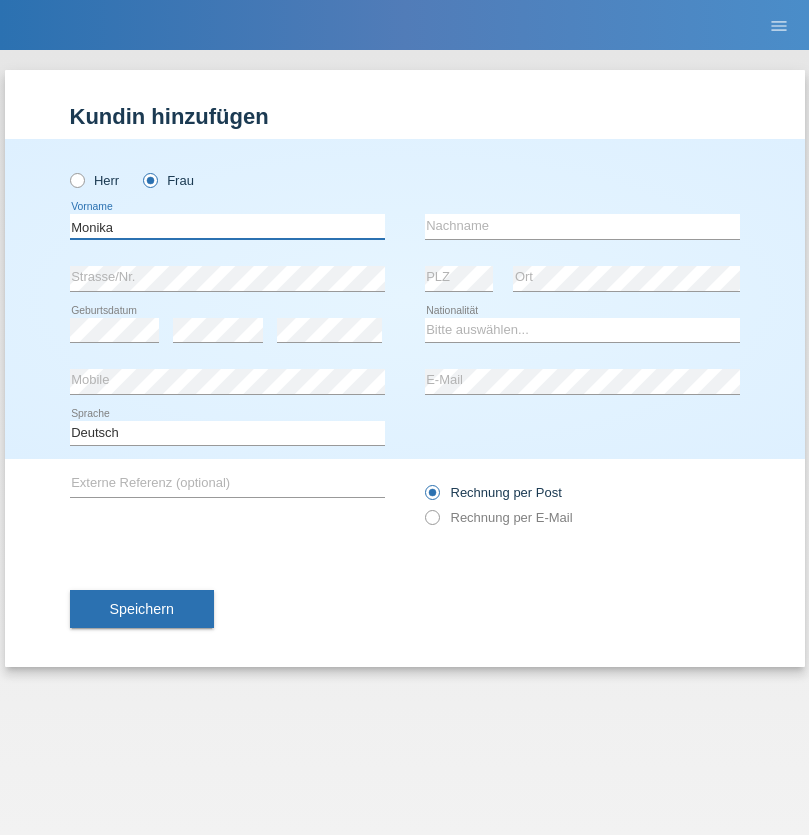 type on "Monika" 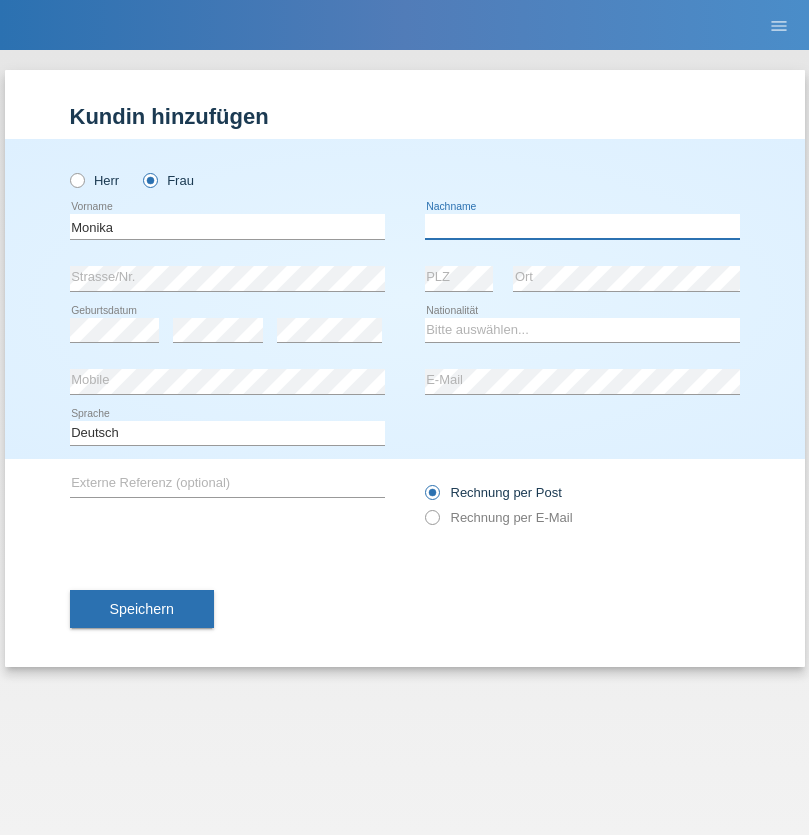 click at bounding box center (582, 226) 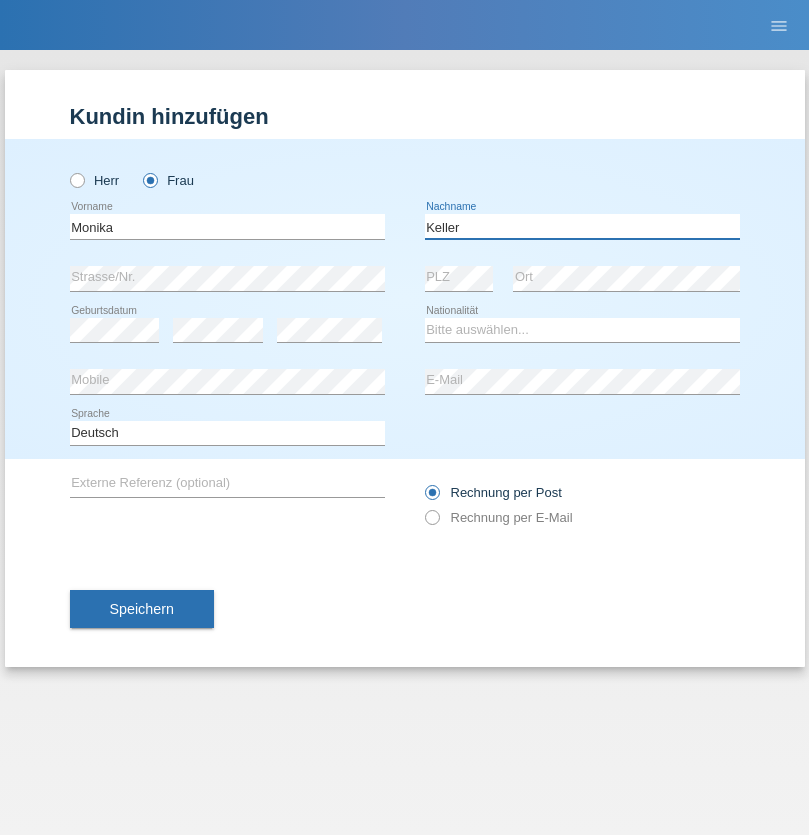 type on "Keller" 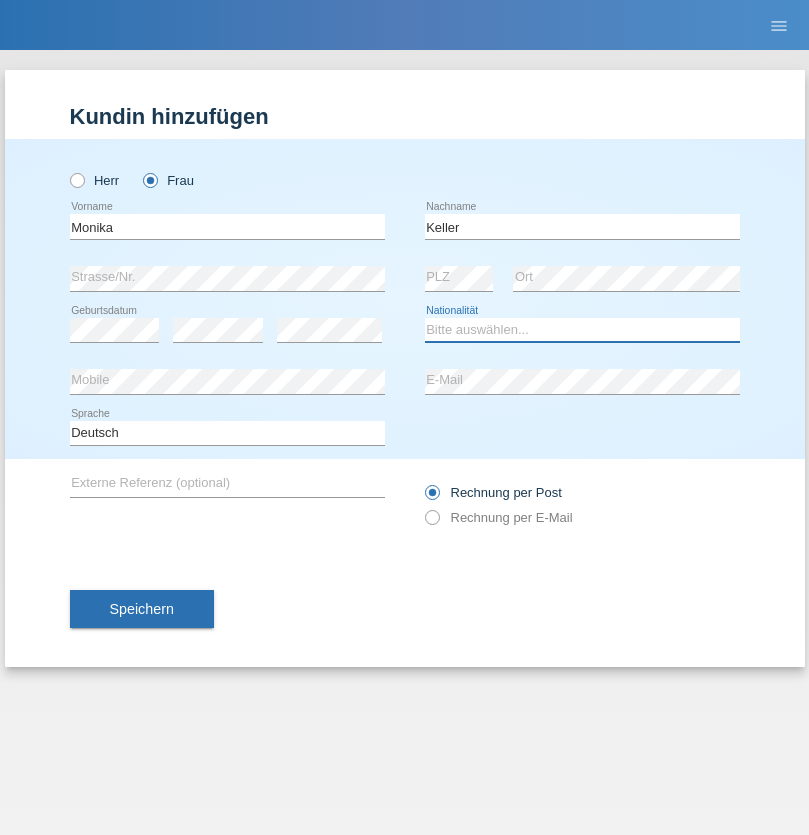 select on "CH" 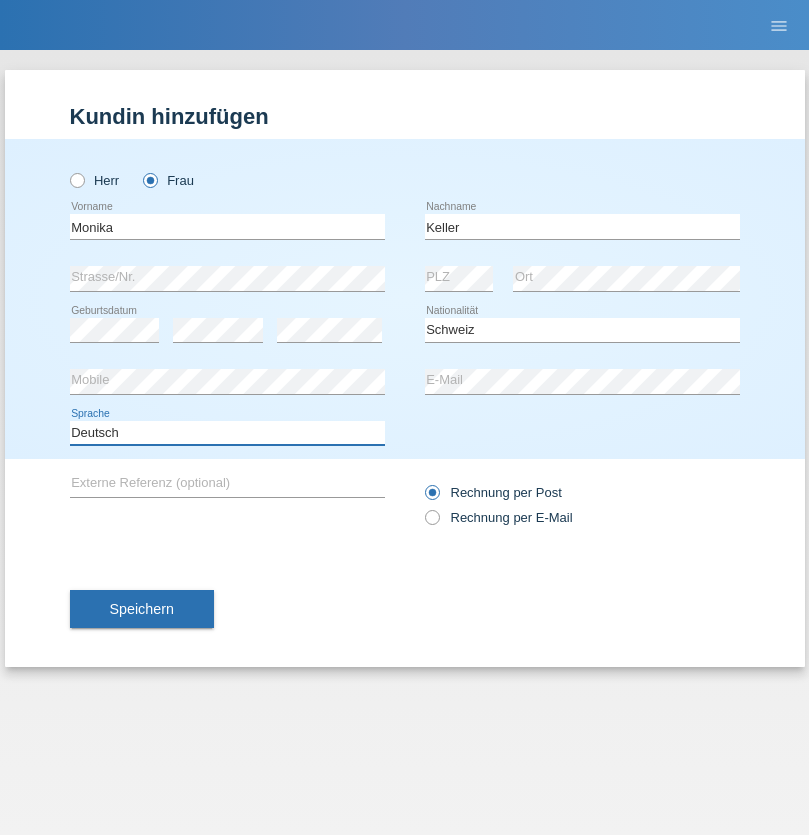 select on "en" 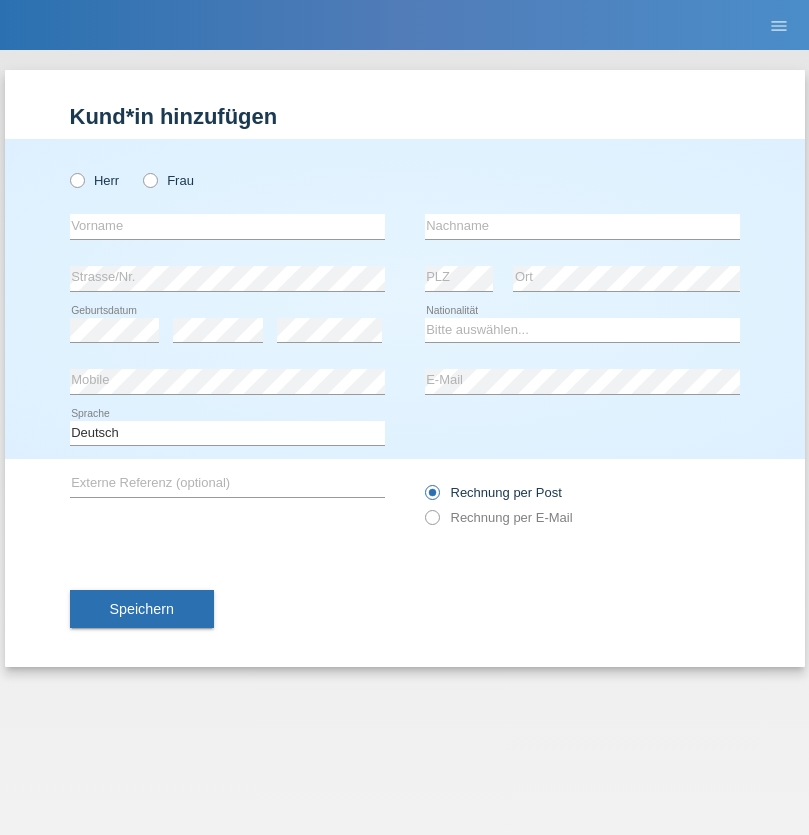 scroll, scrollTop: 0, scrollLeft: 0, axis: both 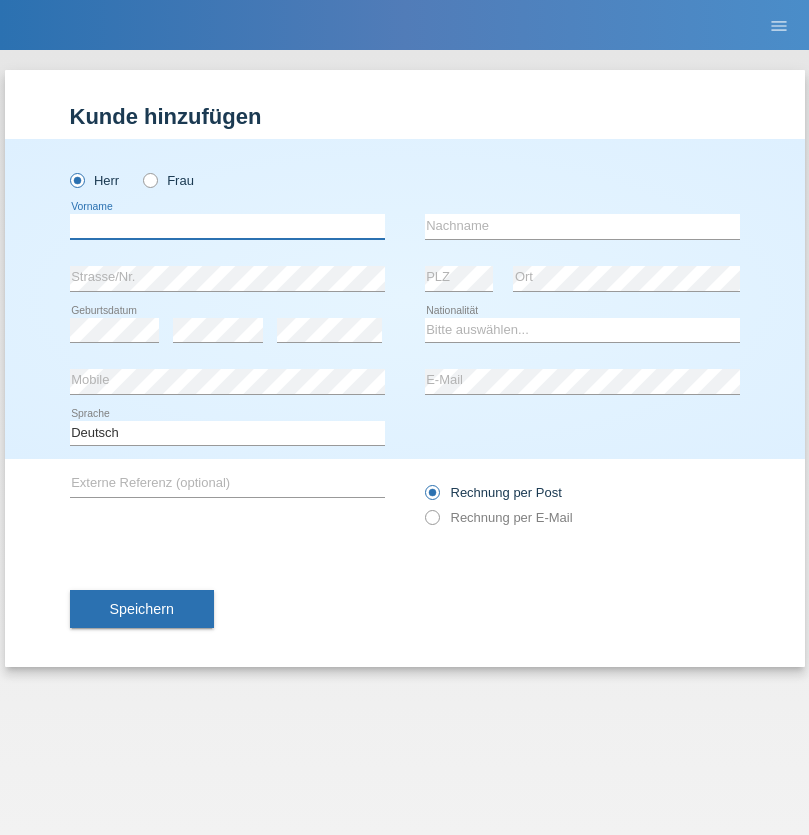 click at bounding box center (227, 226) 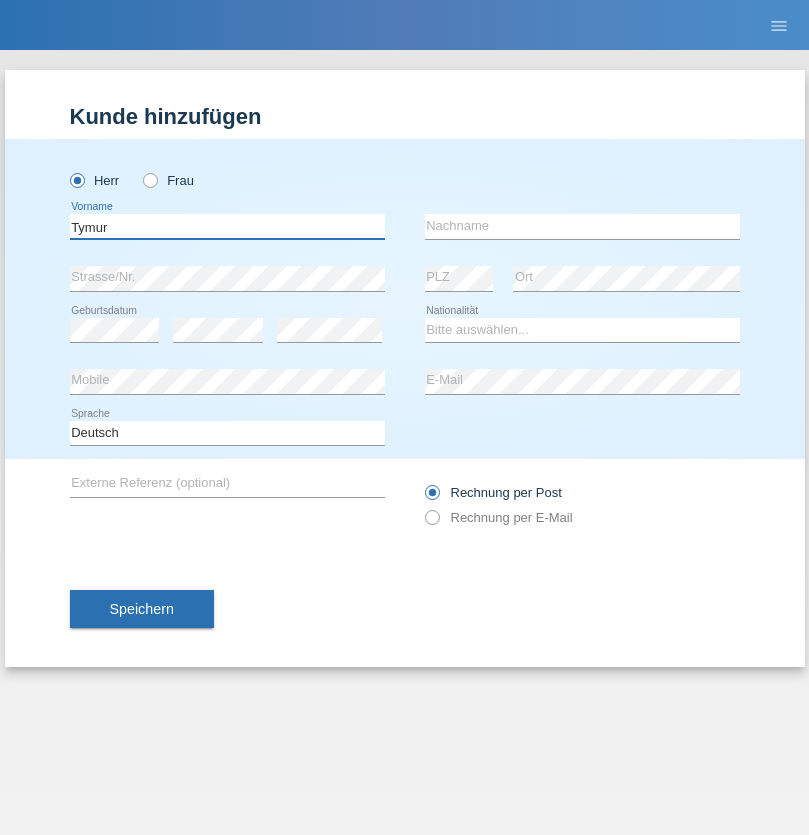 type on "Tymur" 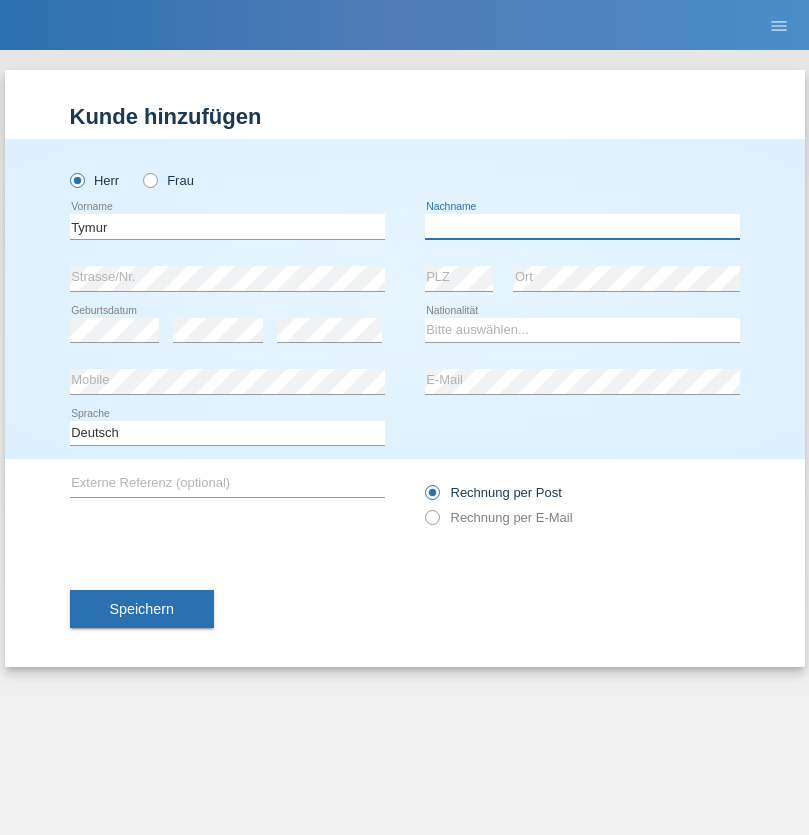 click at bounding box center (582, 226) 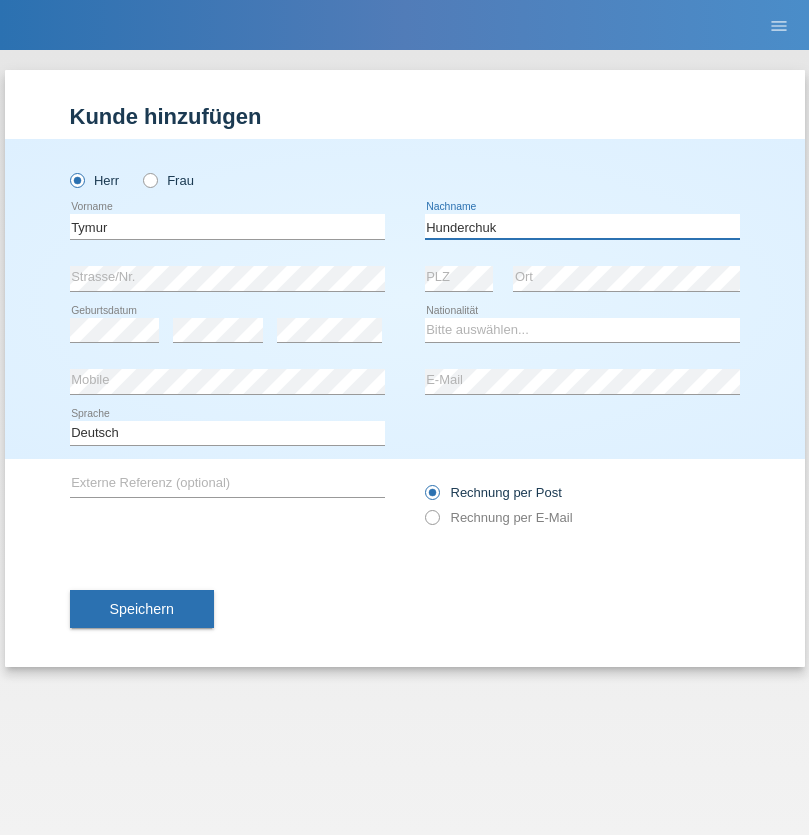 type on "Hunderchuk" 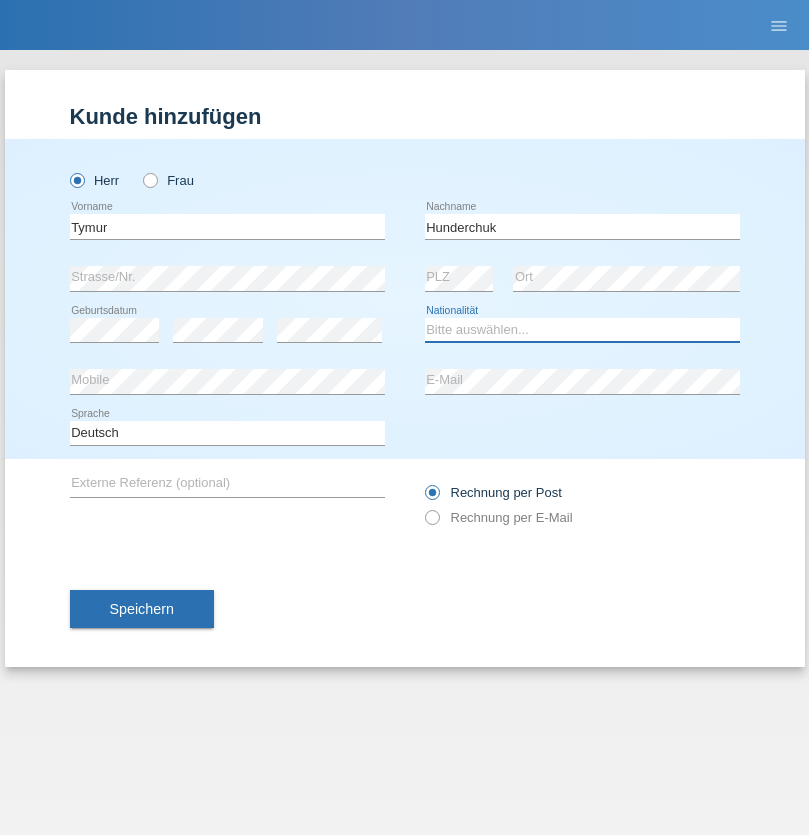 select on "UA" 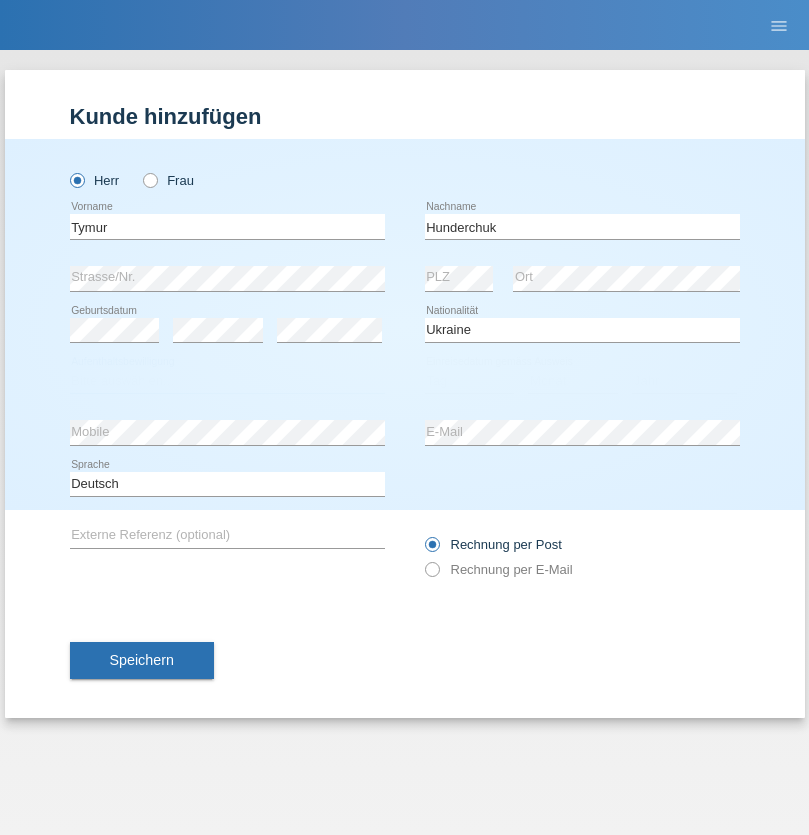 select on "C" 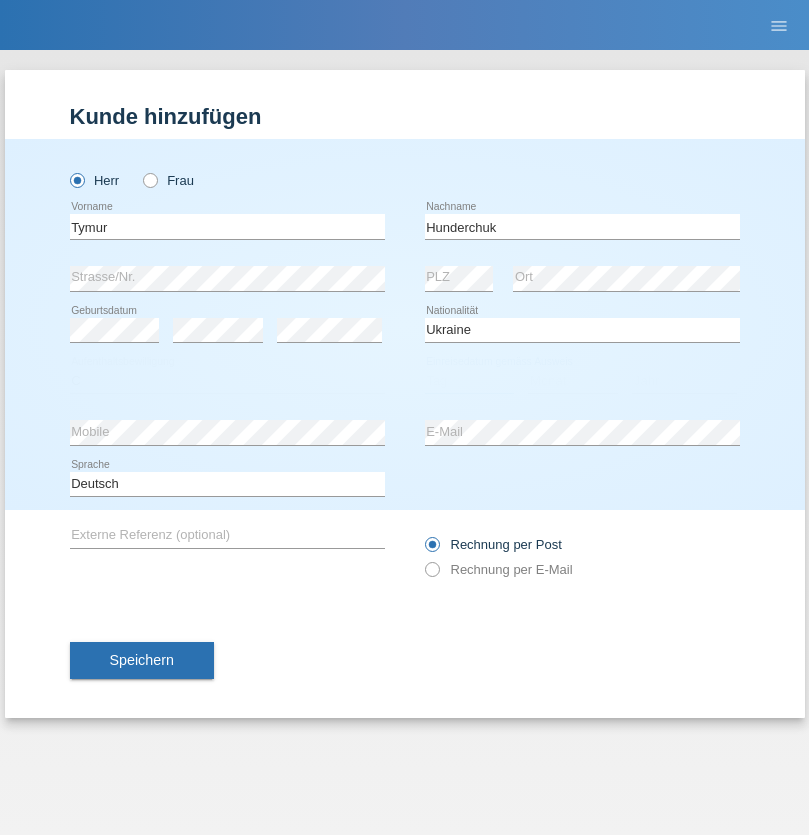 select on "20" 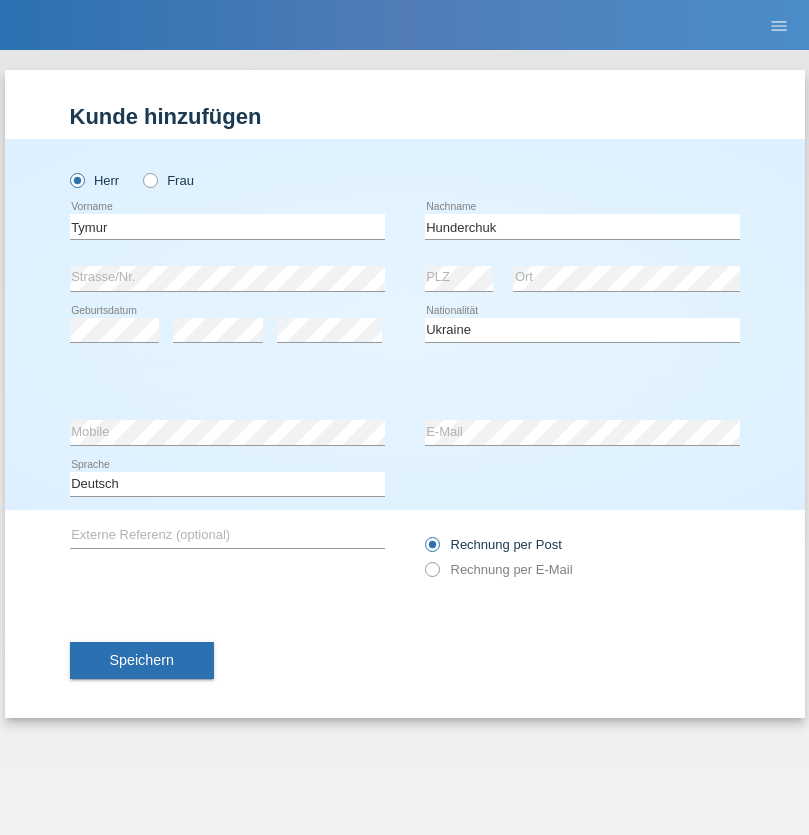 select on "08" 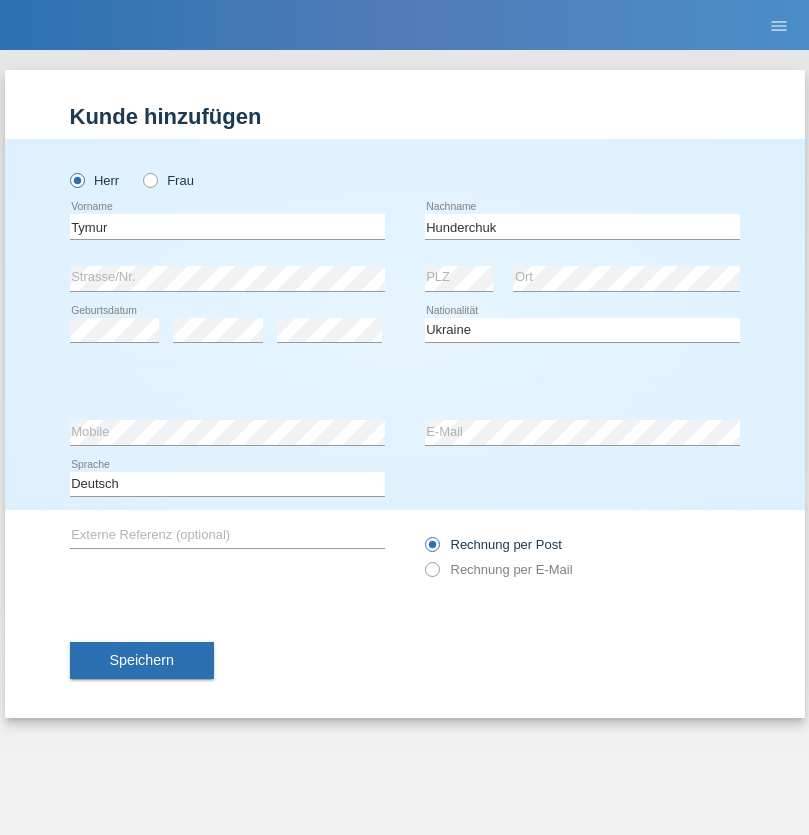 select on "2021" 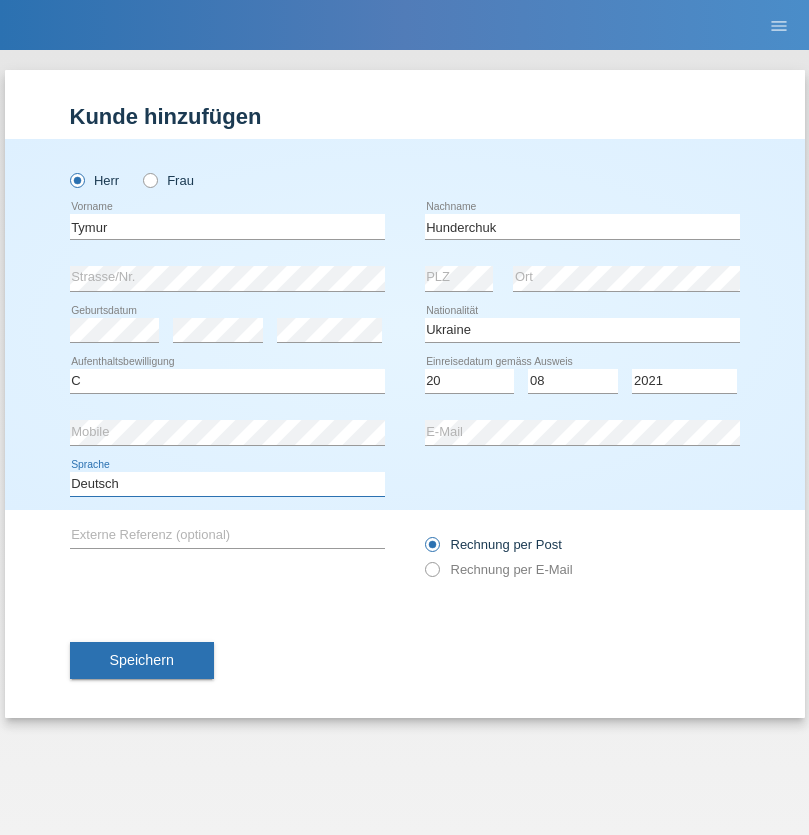 select on "en" 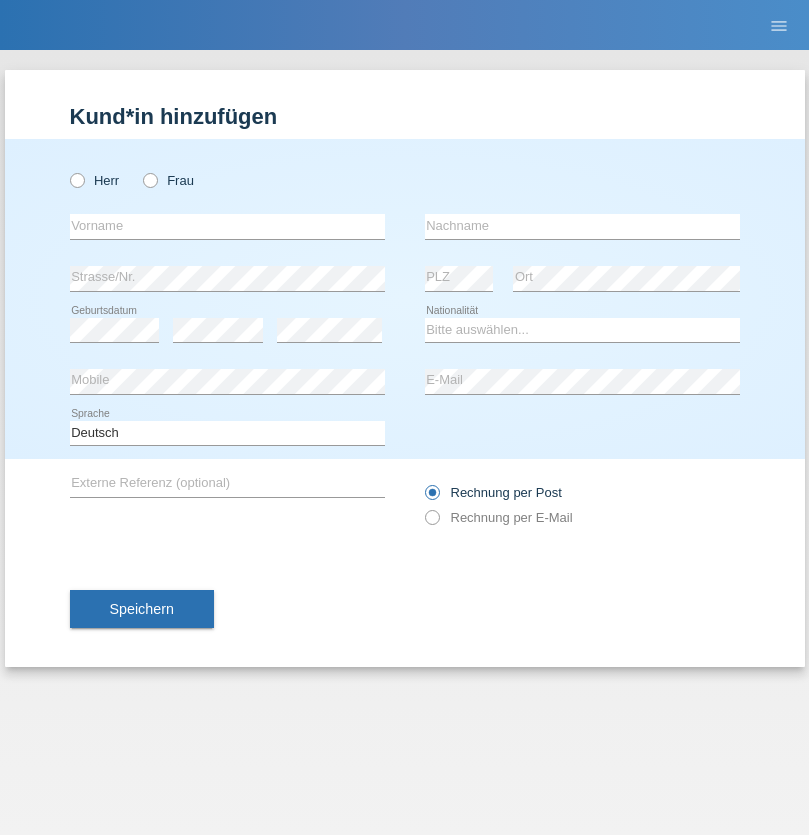 scroll, scrollTop: 0, scrollLeft: 0, axis: both 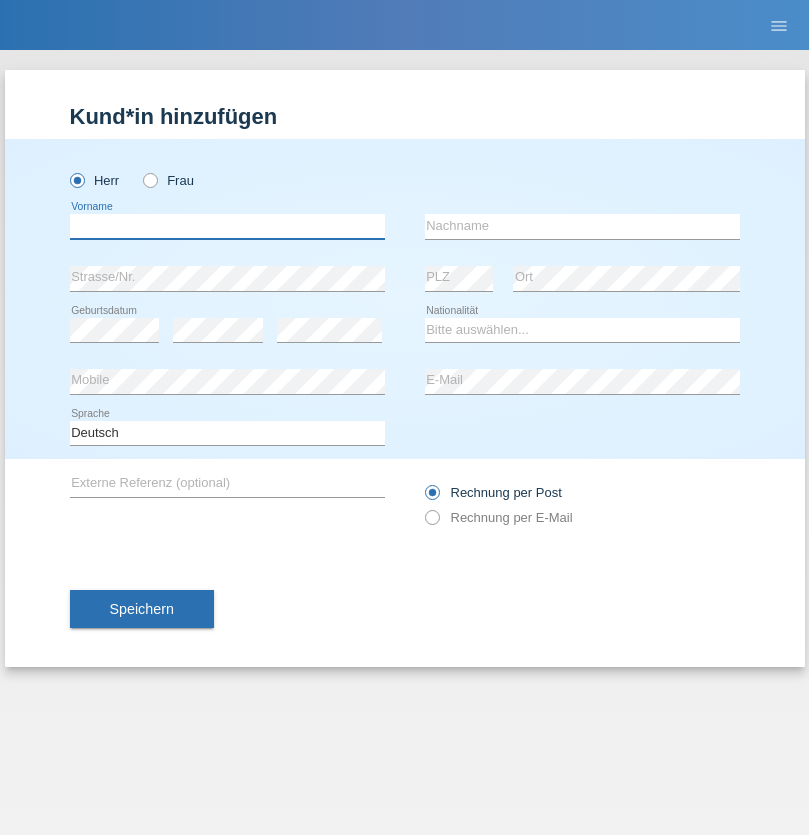 click at bounding box center (227, 226) 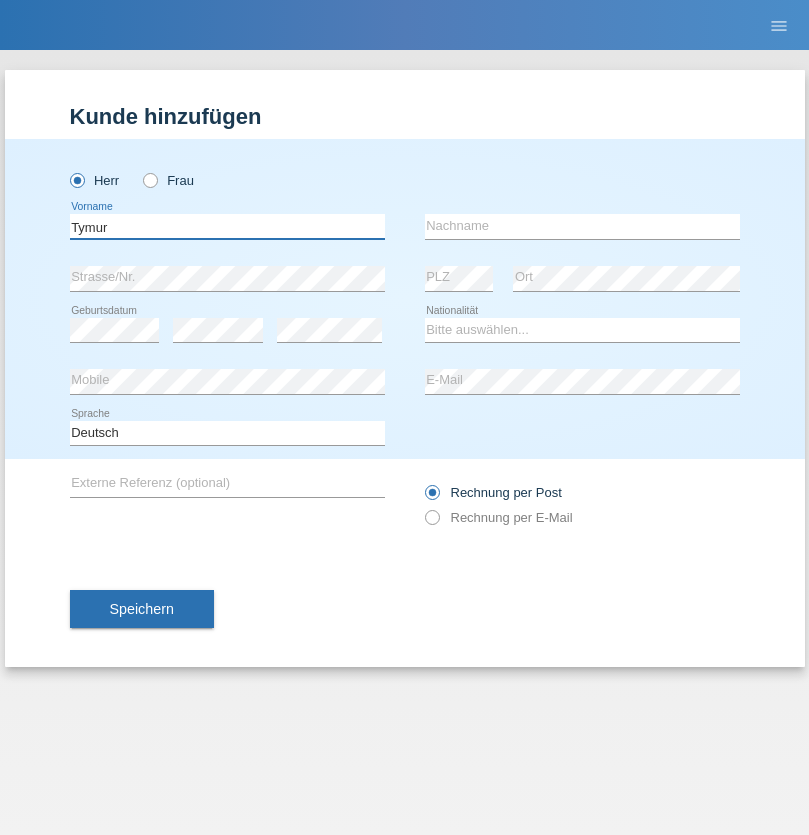 type on "Tymur" 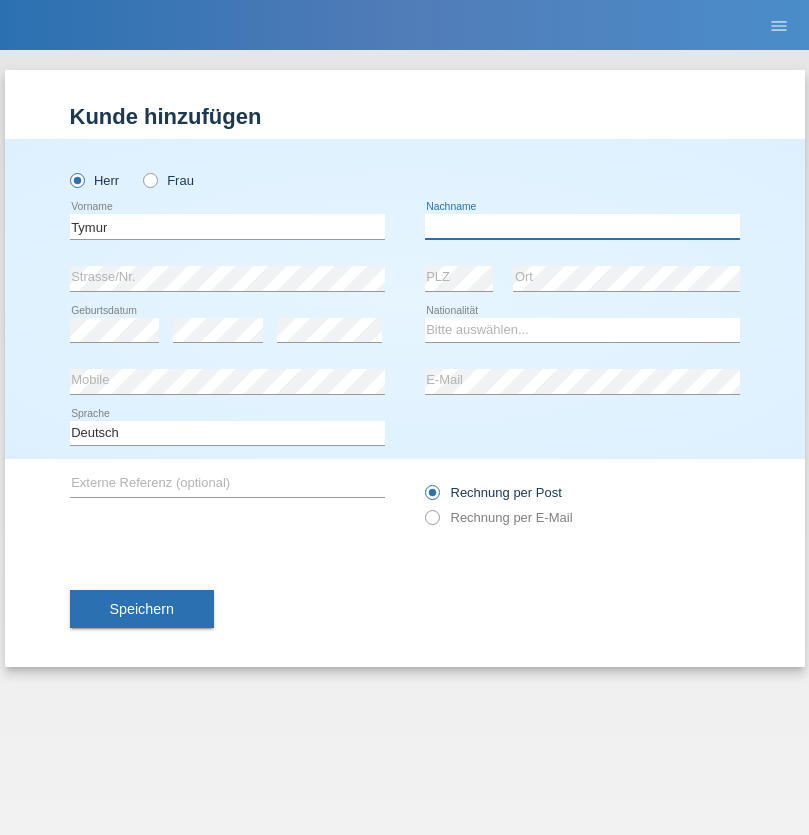 click at bounding box center (582, 226) 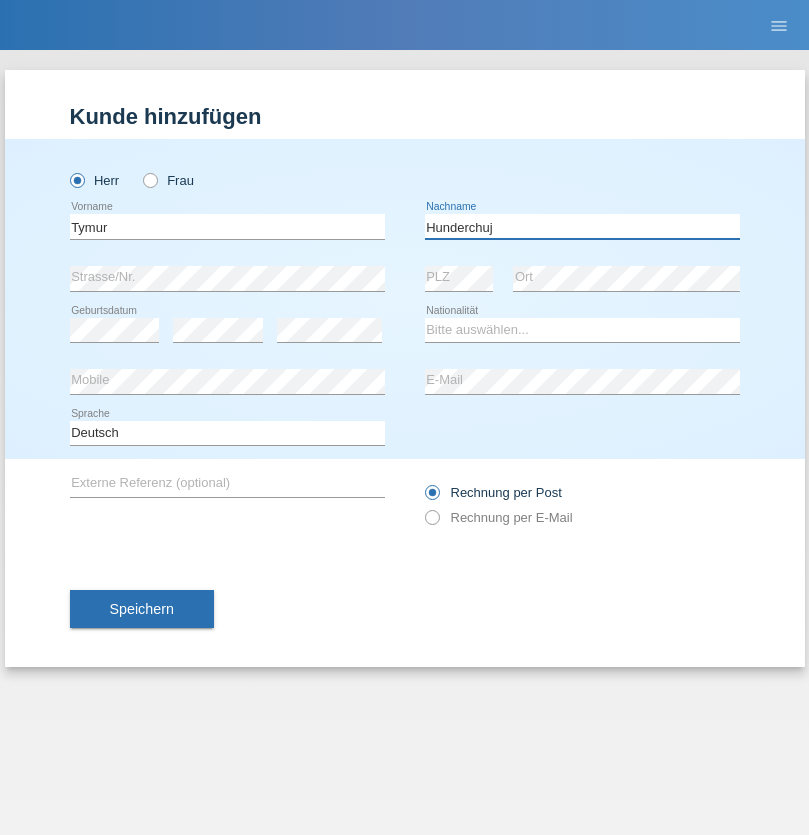 type on "Hunderchuj" 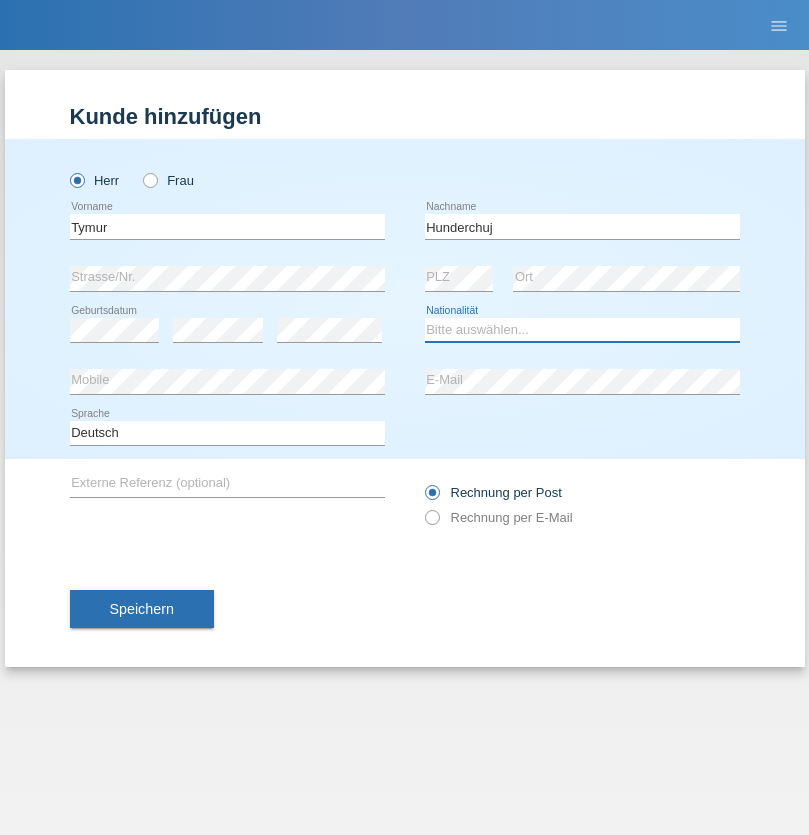 select on "UA" 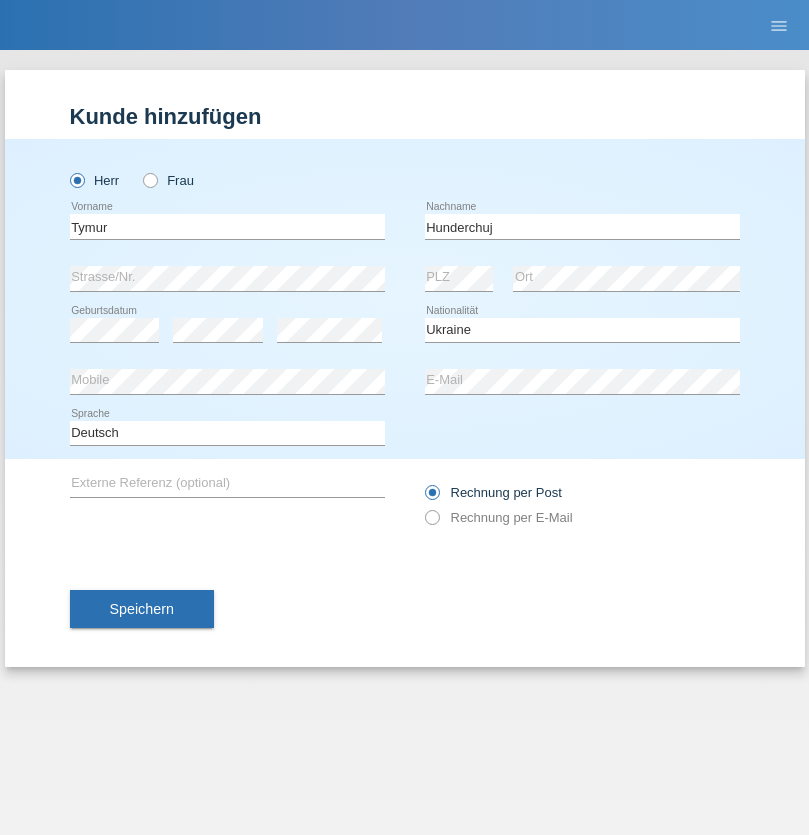 select on "C" 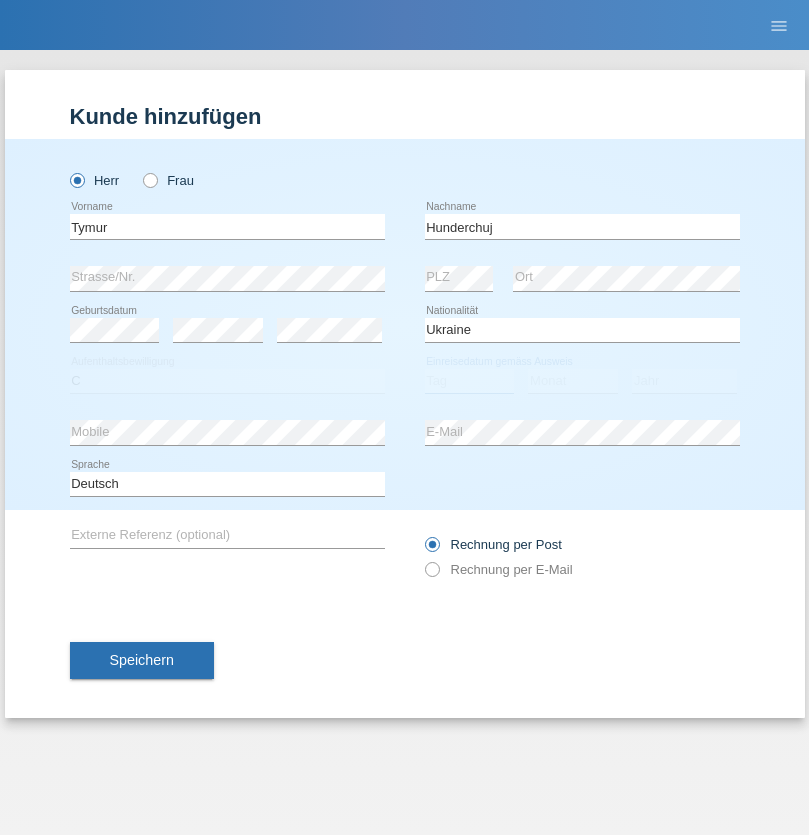select on "20" 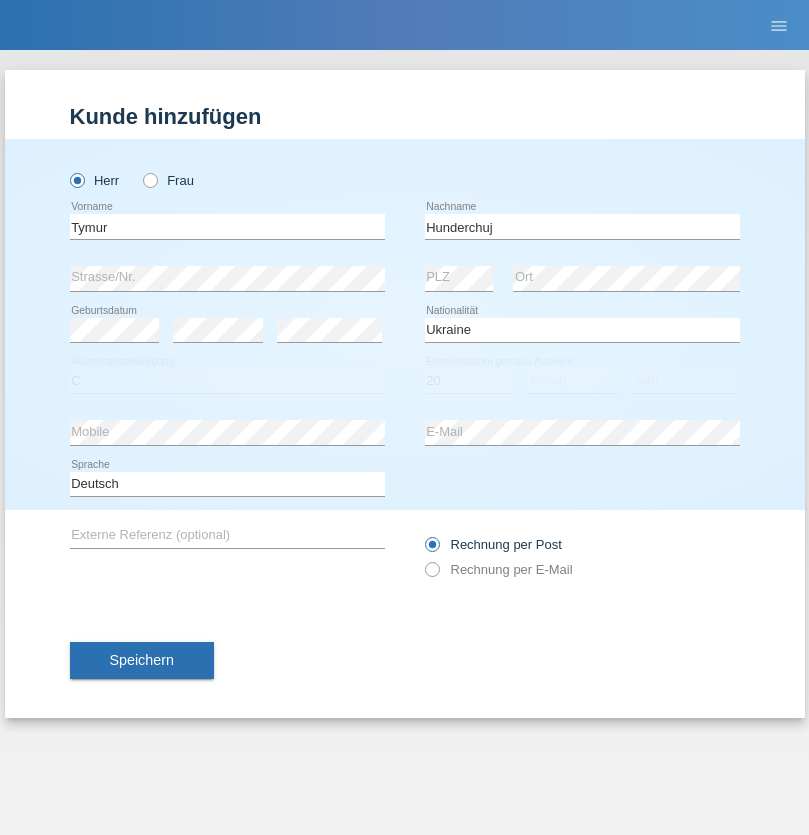 select on "08" 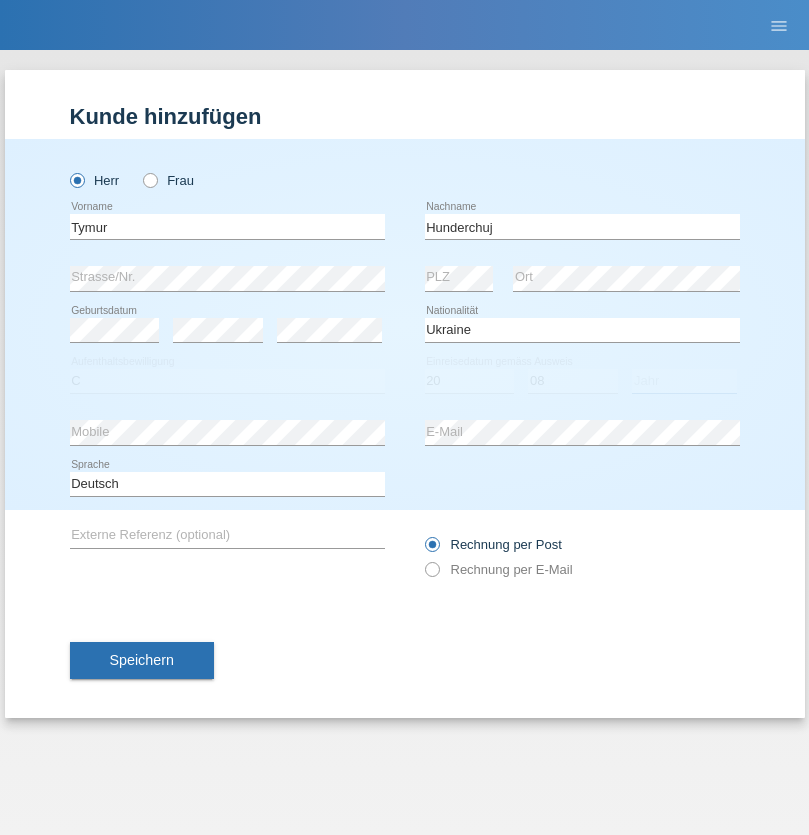 select on "2021" 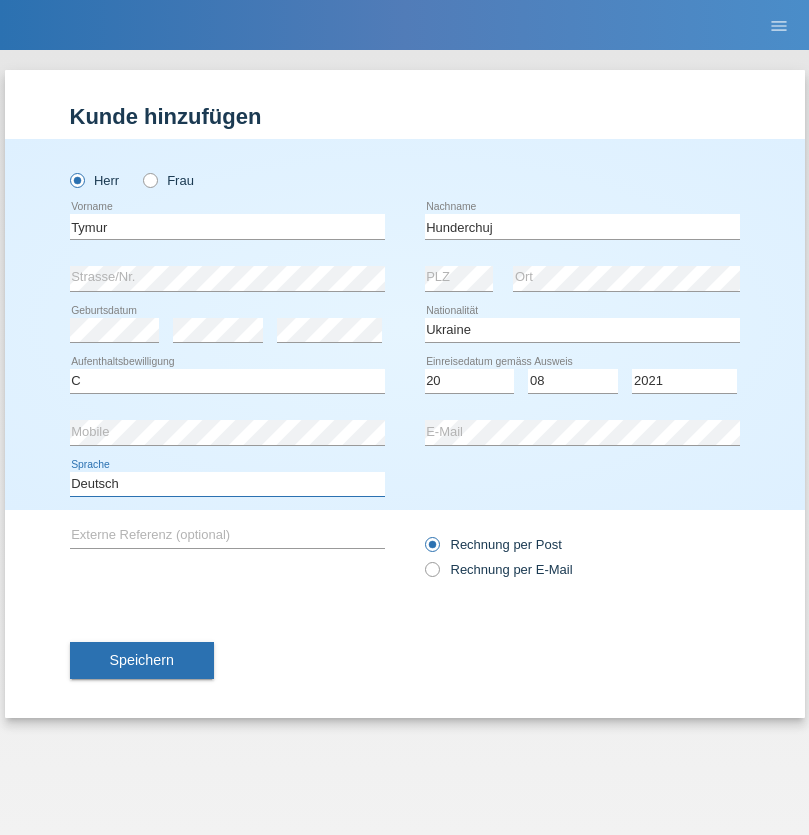 select on "en" 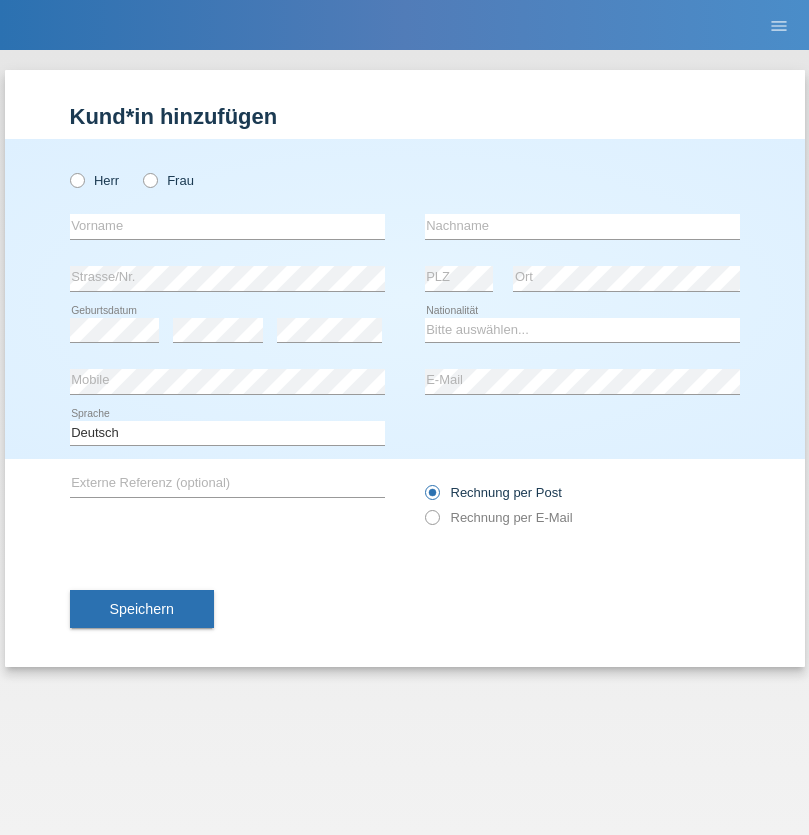 scroll, scrollTop: 0, scrollLeft: 0, axis: both 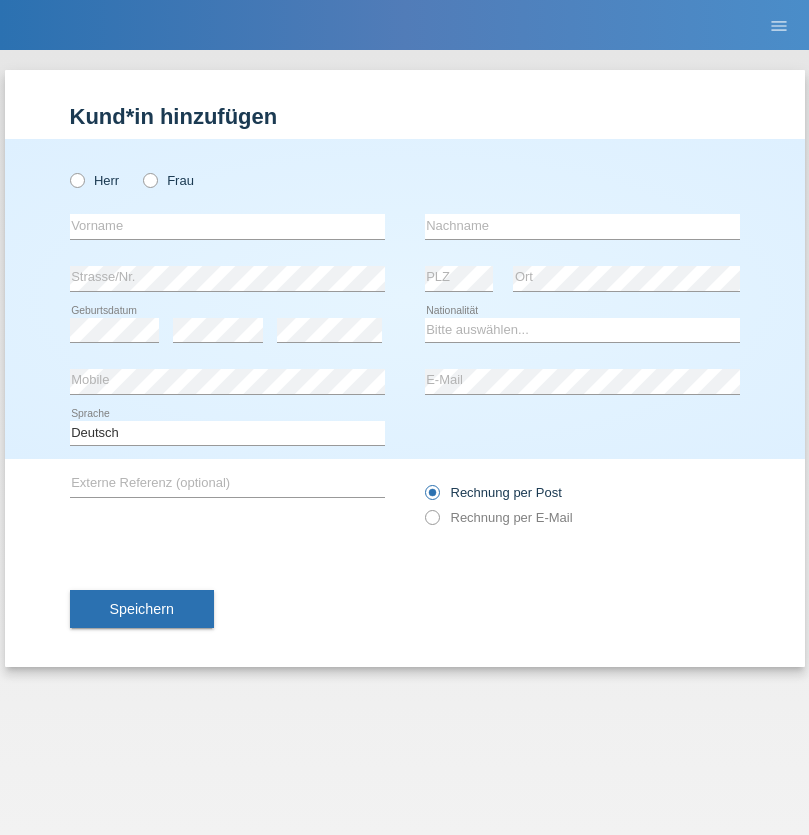 radio on "true" 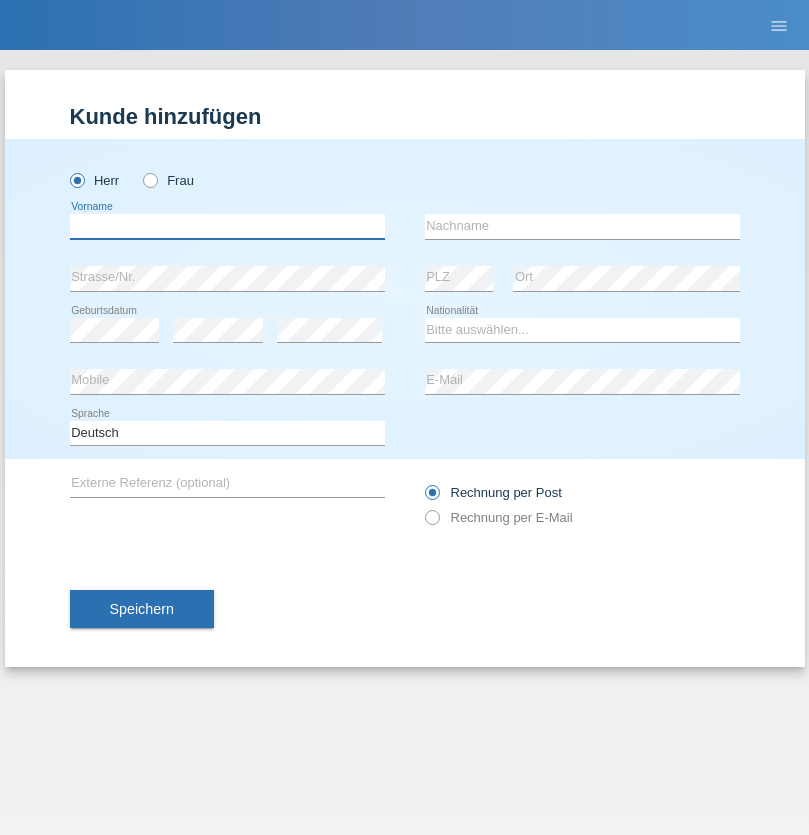 click at bounding box center [227, 226] 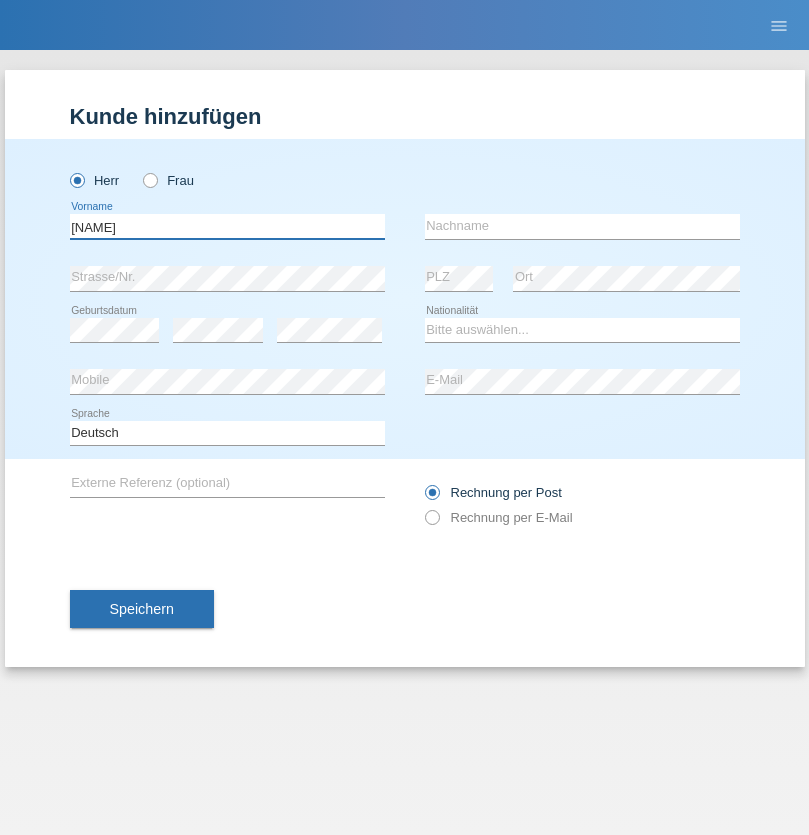 type on "Dominik" 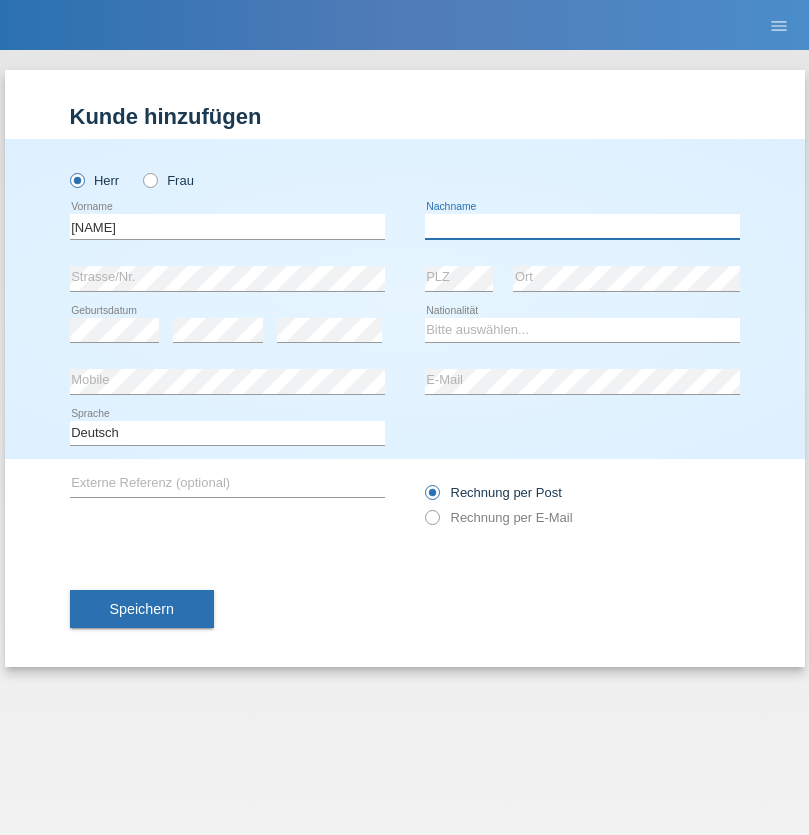 click at bounding box center [582, 226] 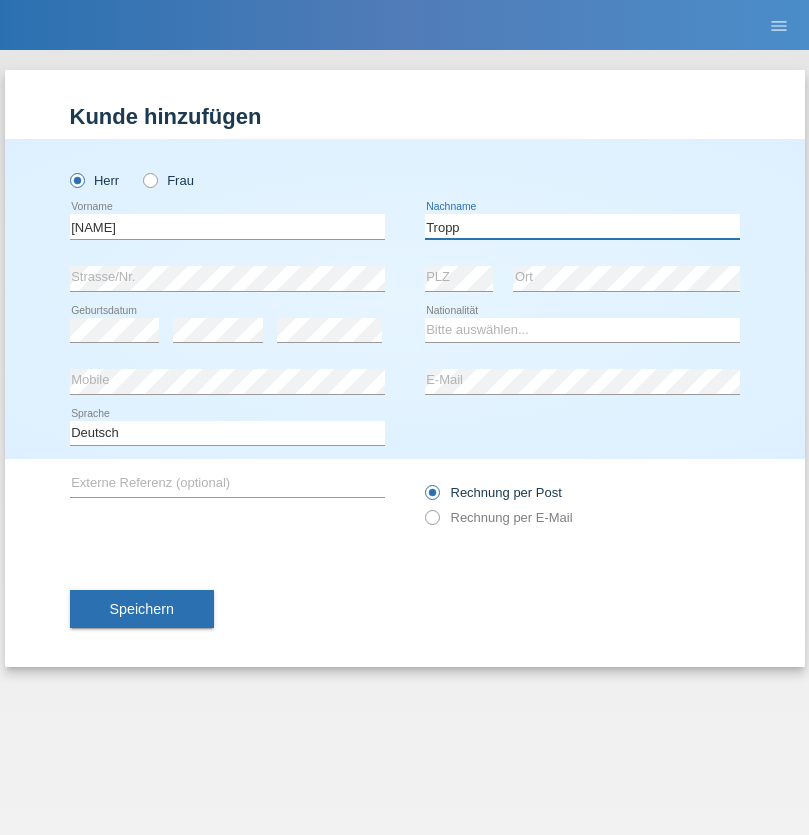 type on "Tropp" 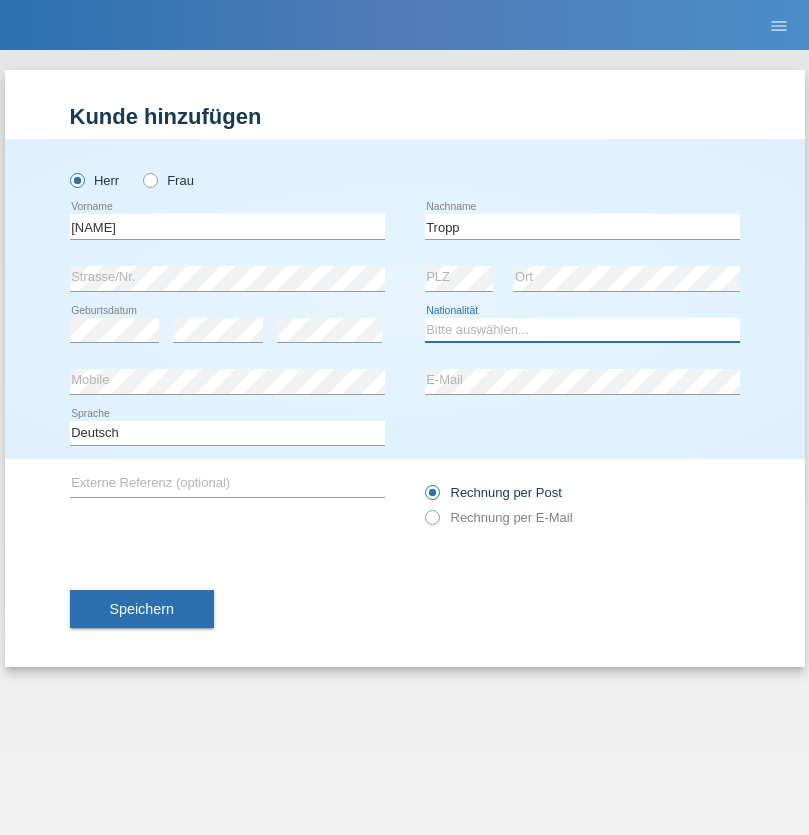 select on "SK" 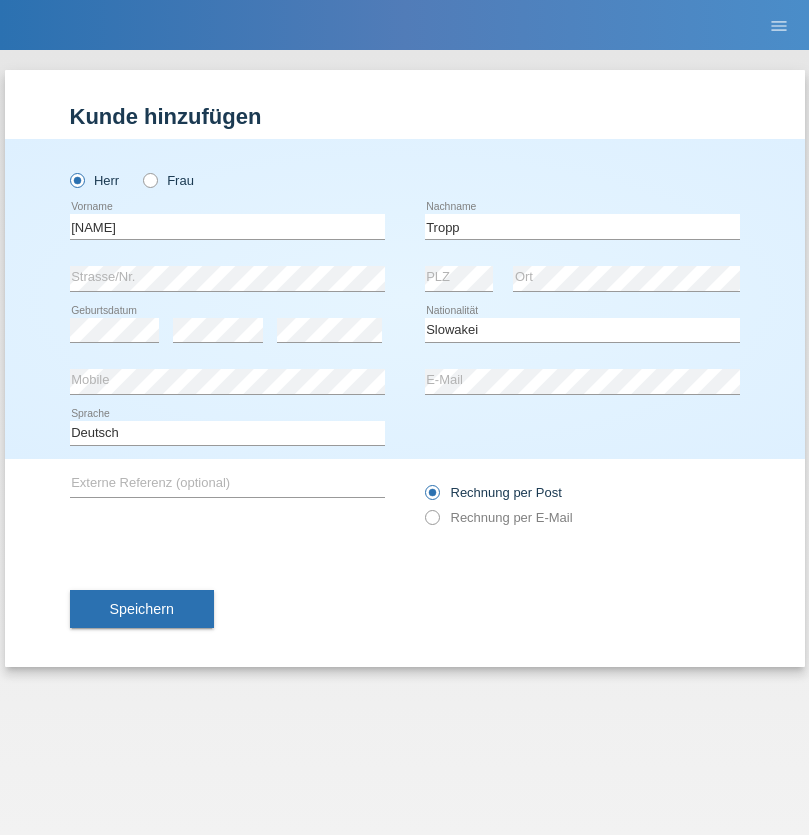 select on "C" 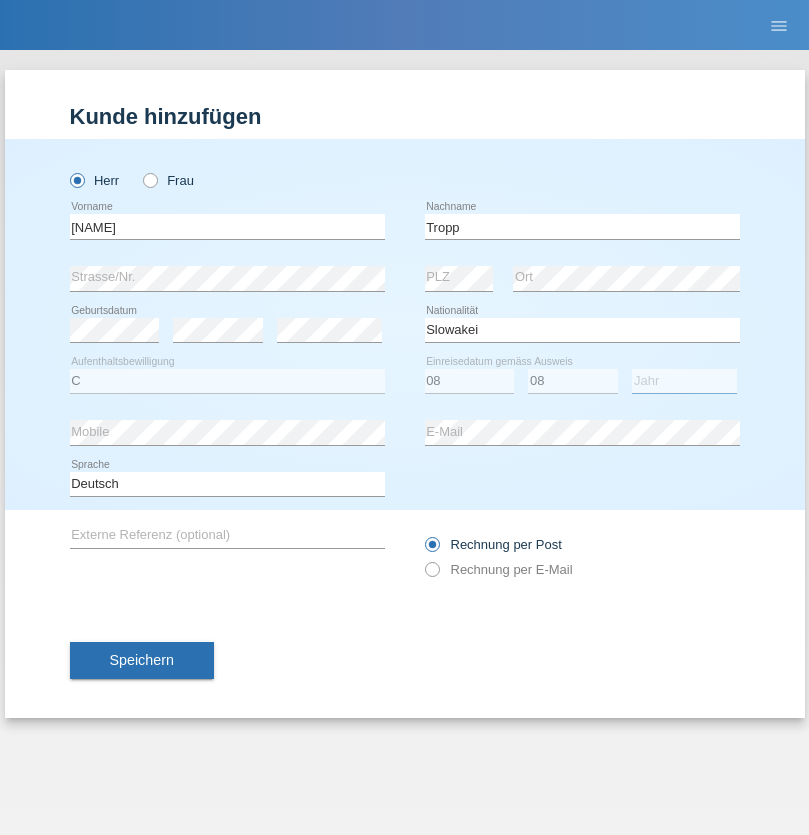 select on "2021" 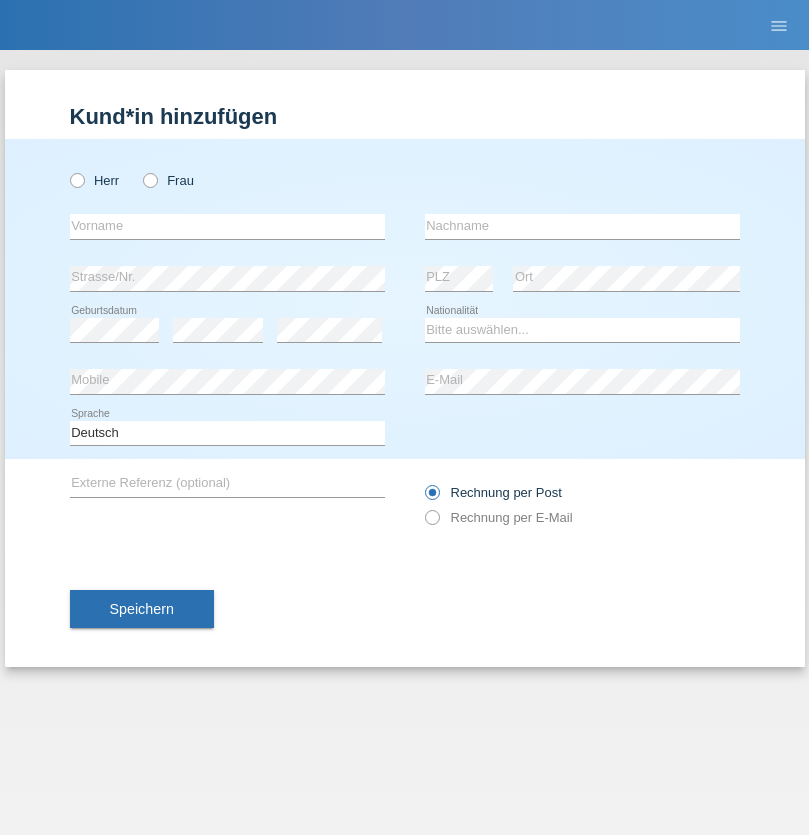 scroll, scrollTop: 0, scrollLeft: 0, axis: both 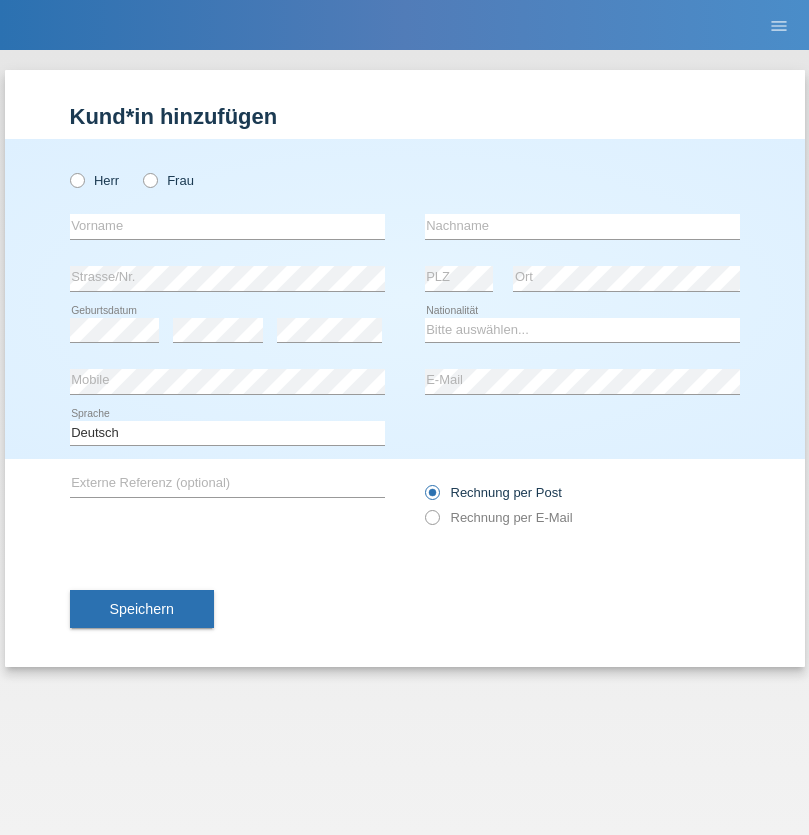 radio on "true" 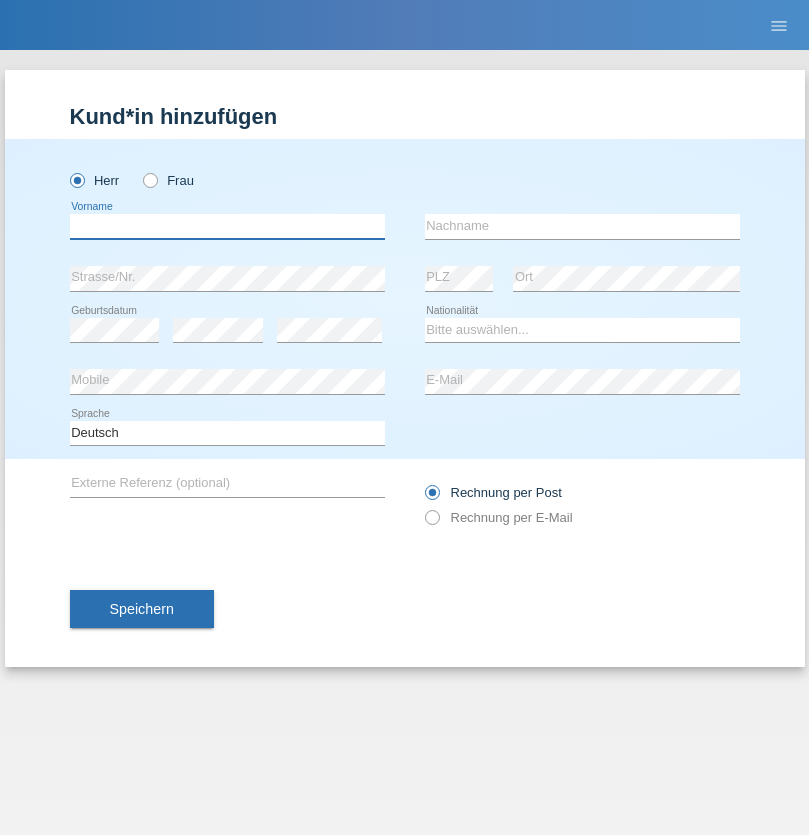 click at bounding box center [227, 226] 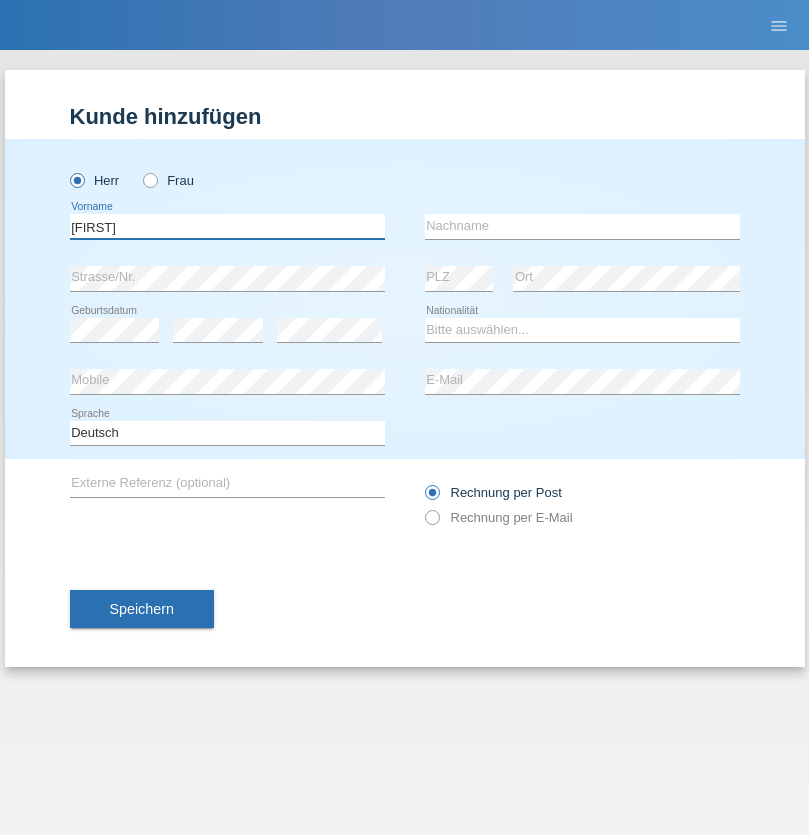 type on "[FIRST]" 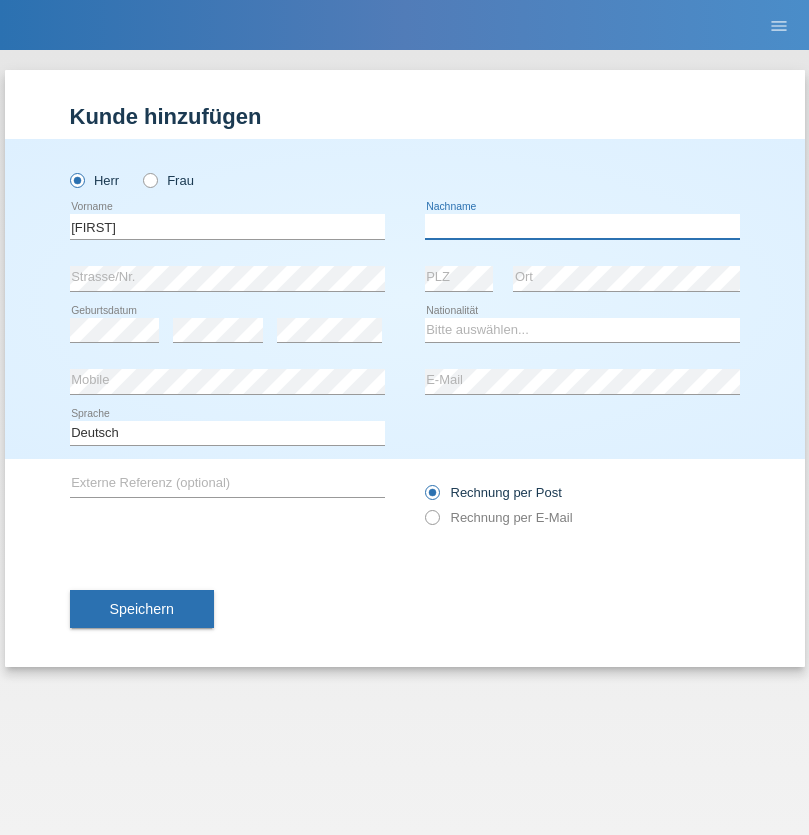 click at bounding box center [582, 226] 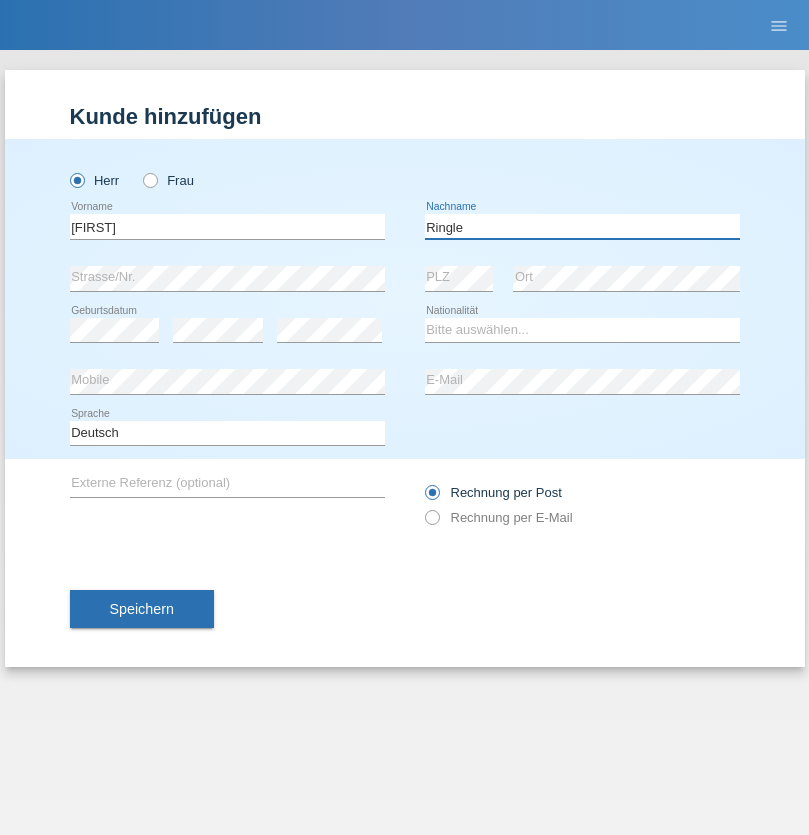 type on "Ringle" 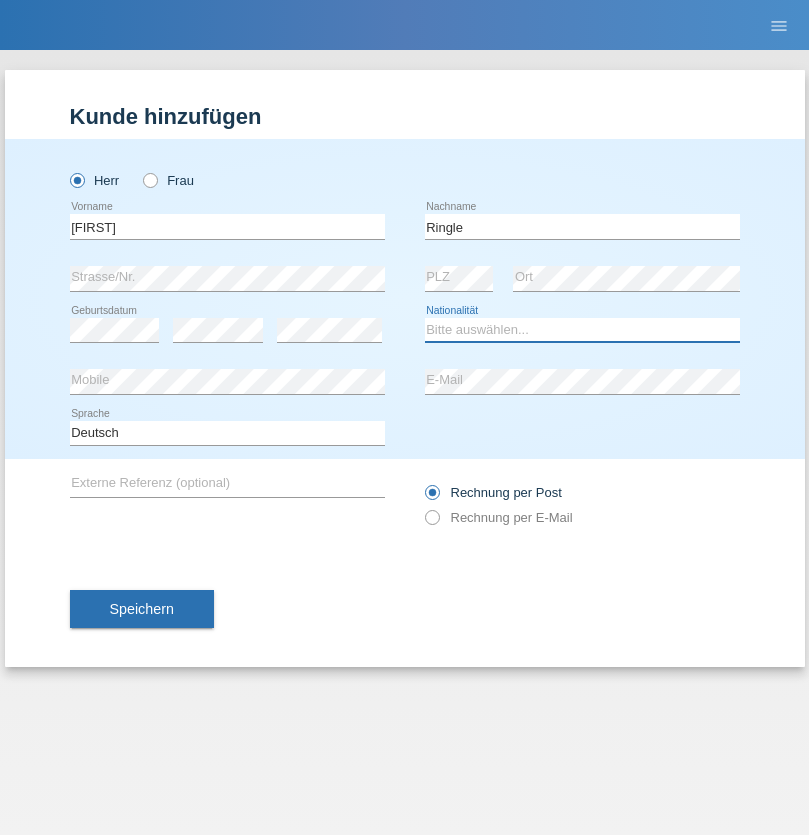 select on "DE" 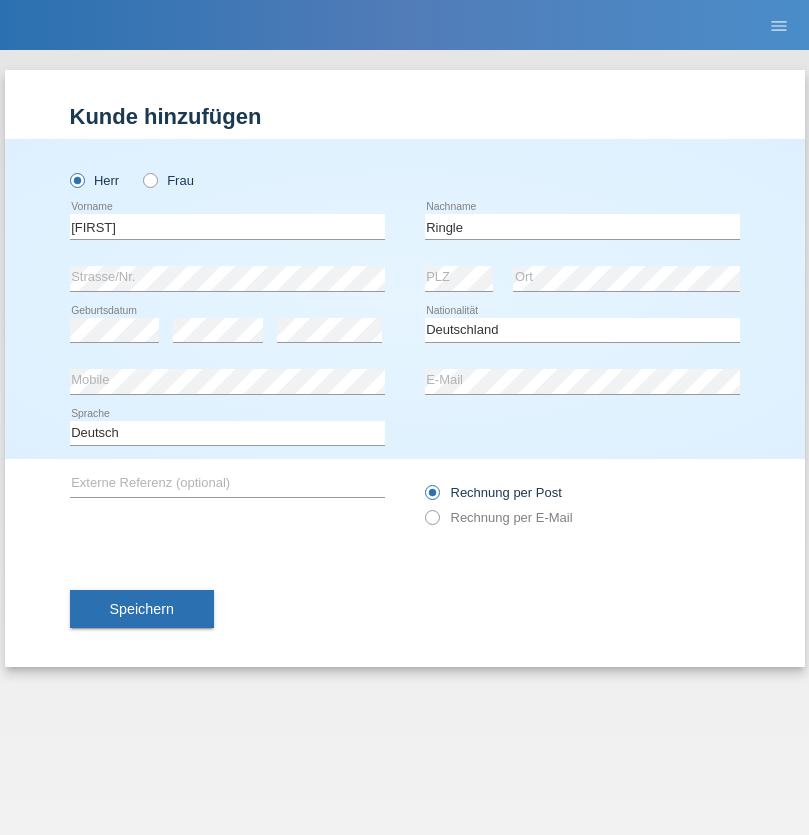 select on "C" 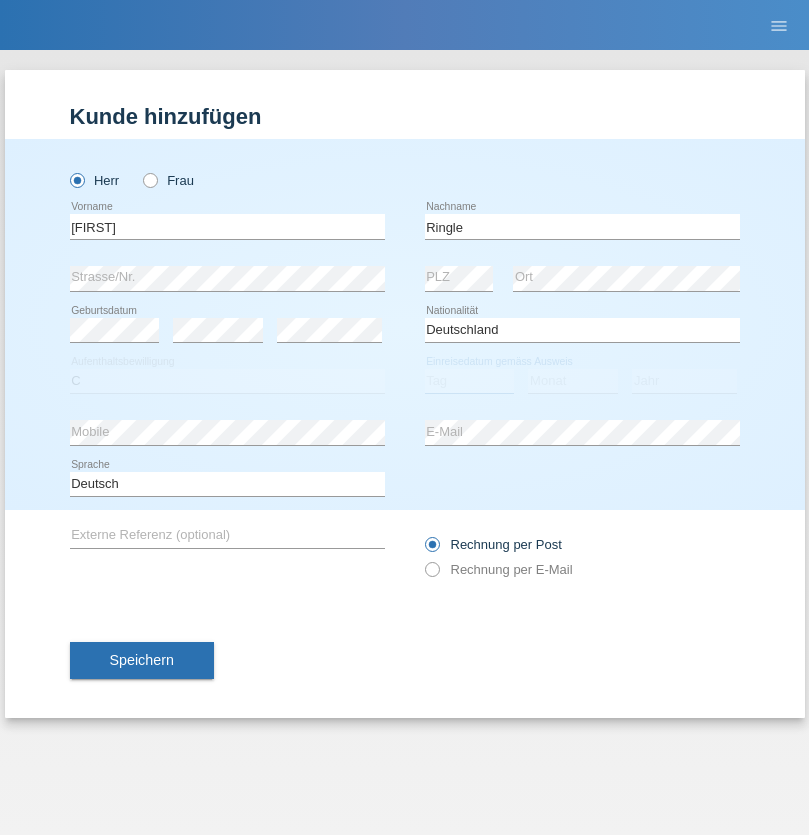 select on "06" 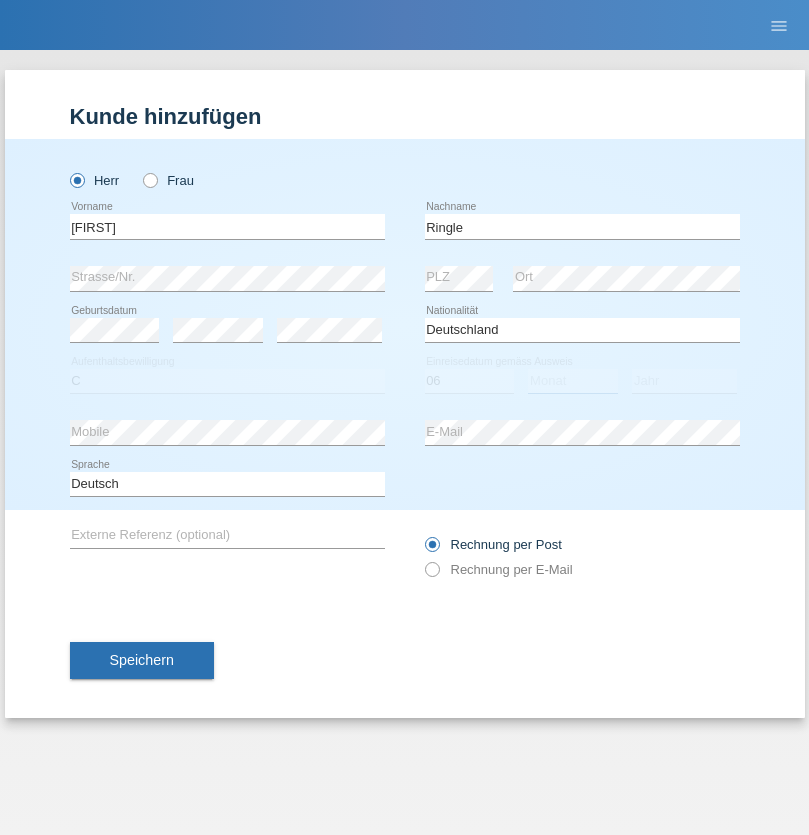 select on "01" 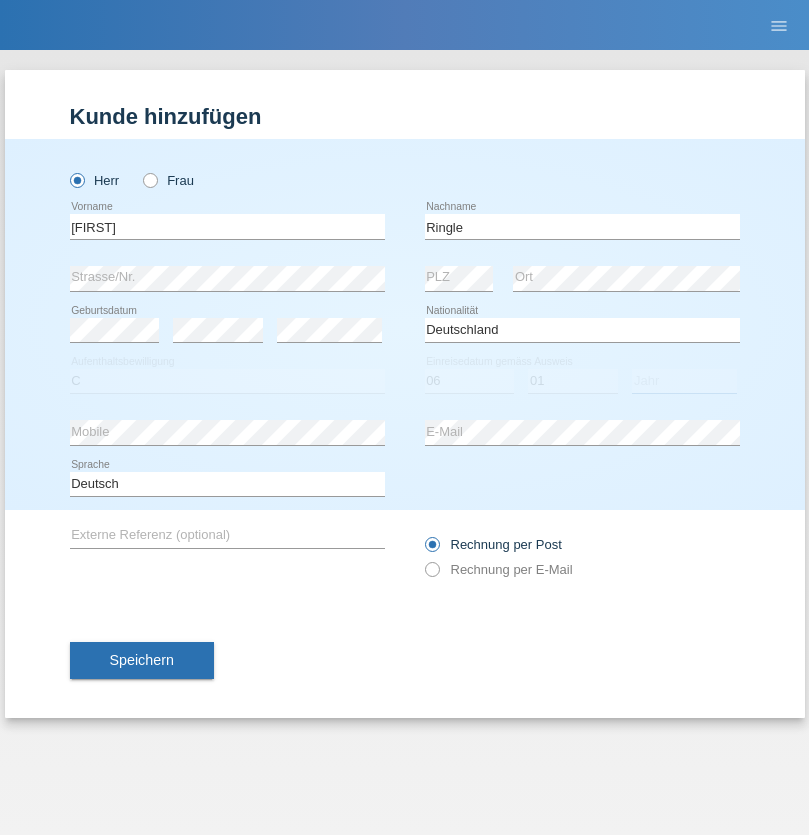 select on "2021" 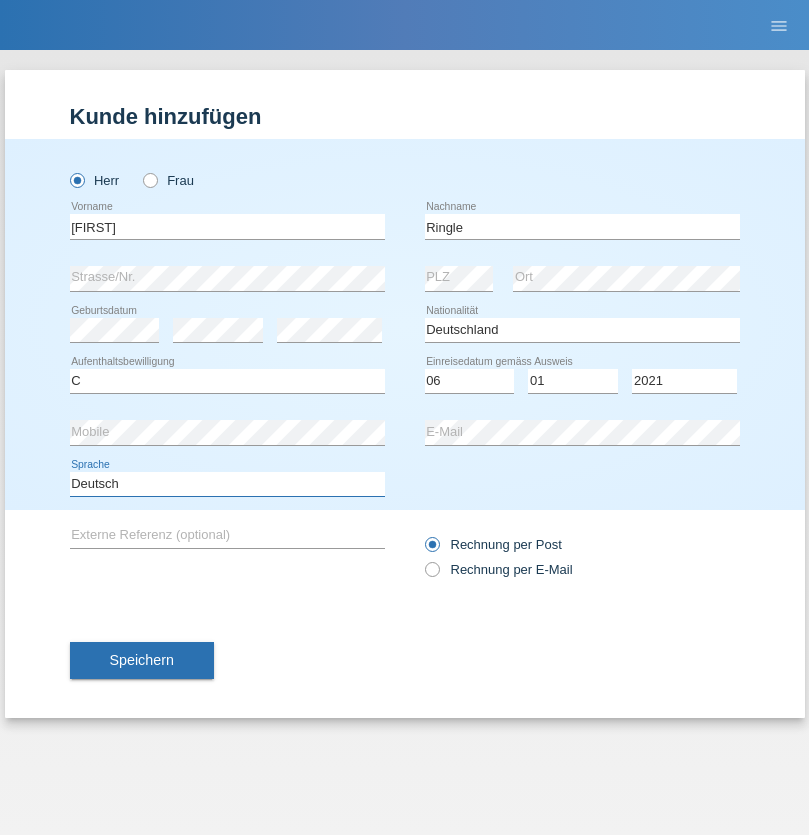 select on "en" 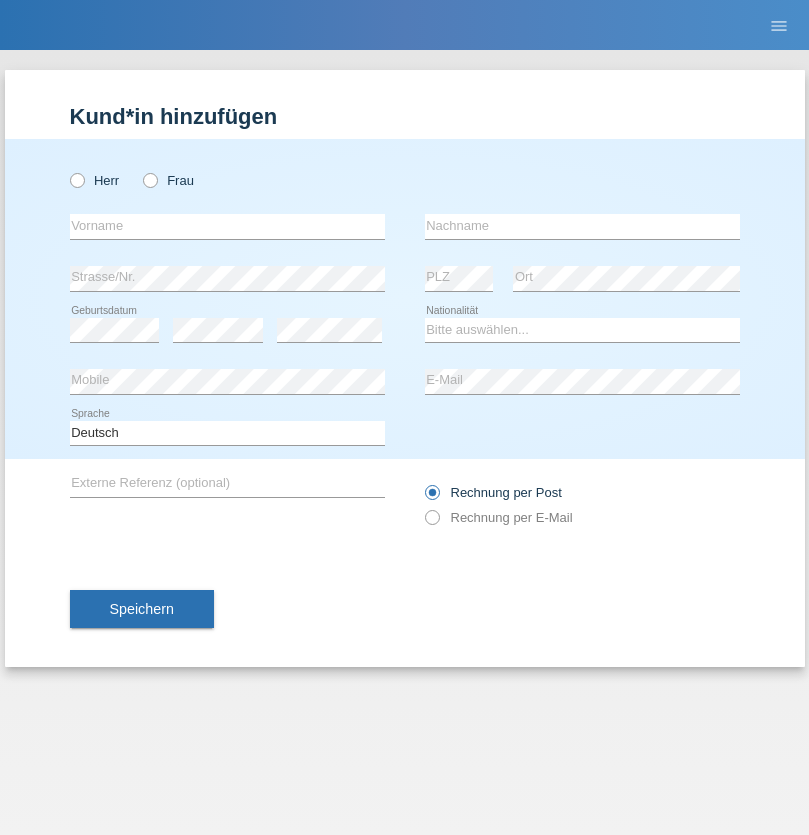 scroll, scrollTop: 0, scrollLeft: 0, axis: both 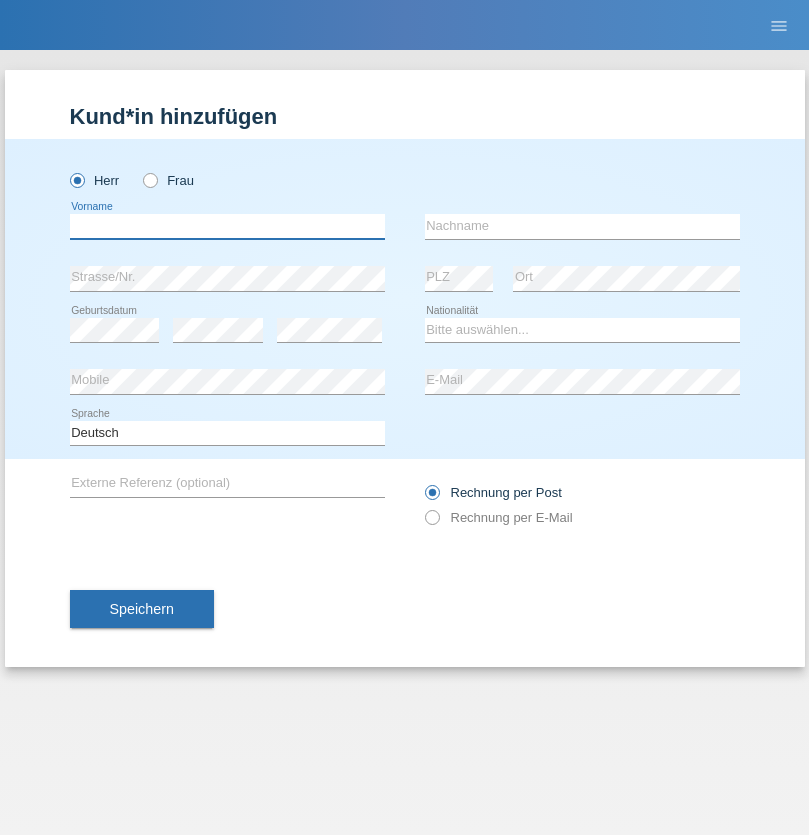 click at bounding box center (227, 226) 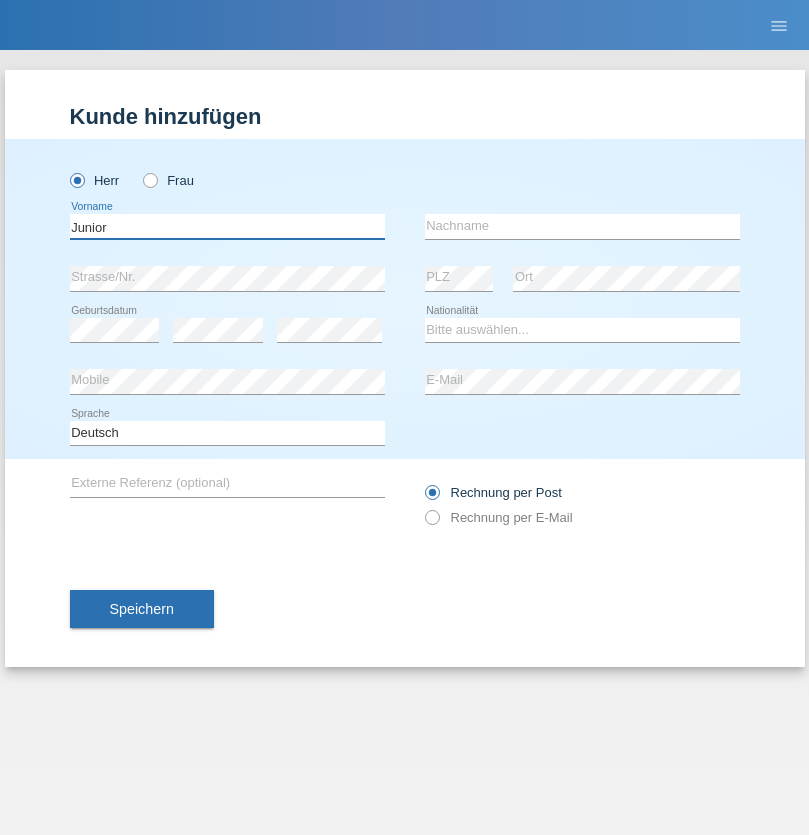 type on "Junior" 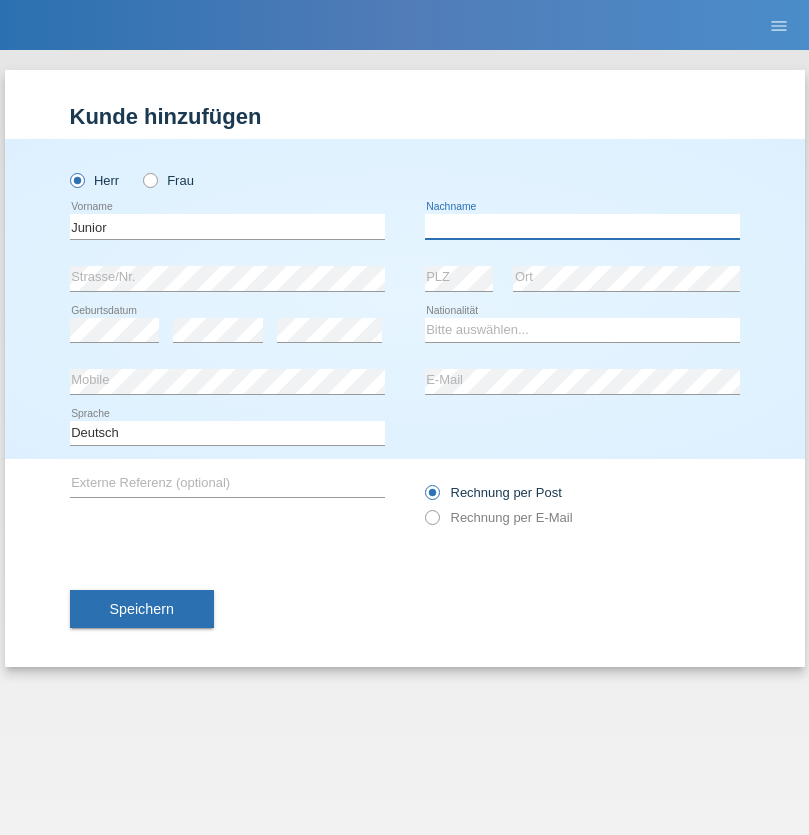 click at bounding box center [582, 226] 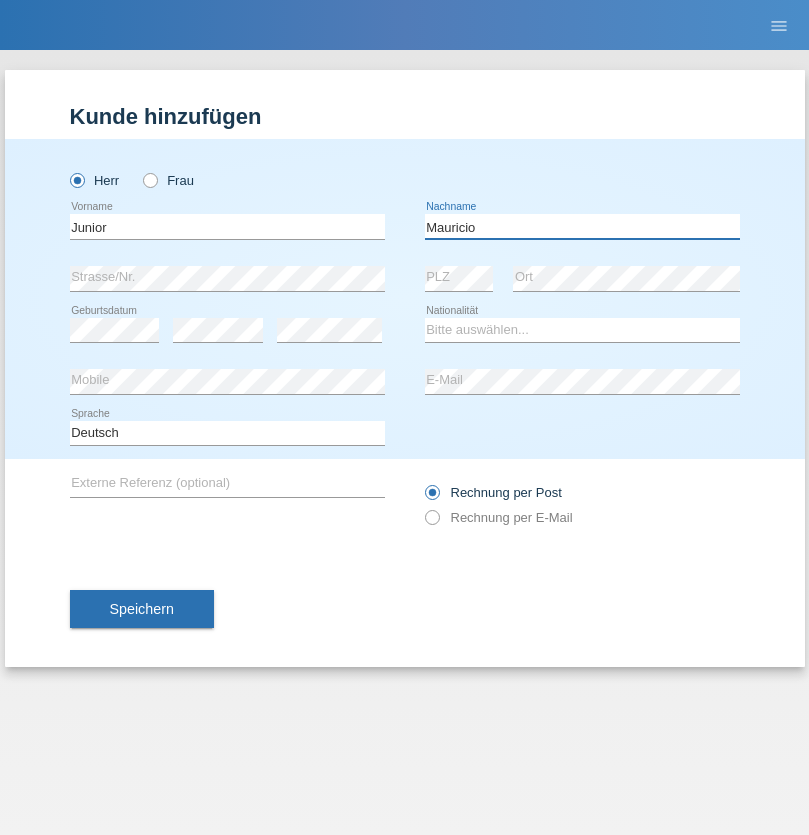 type on "Mauricio" 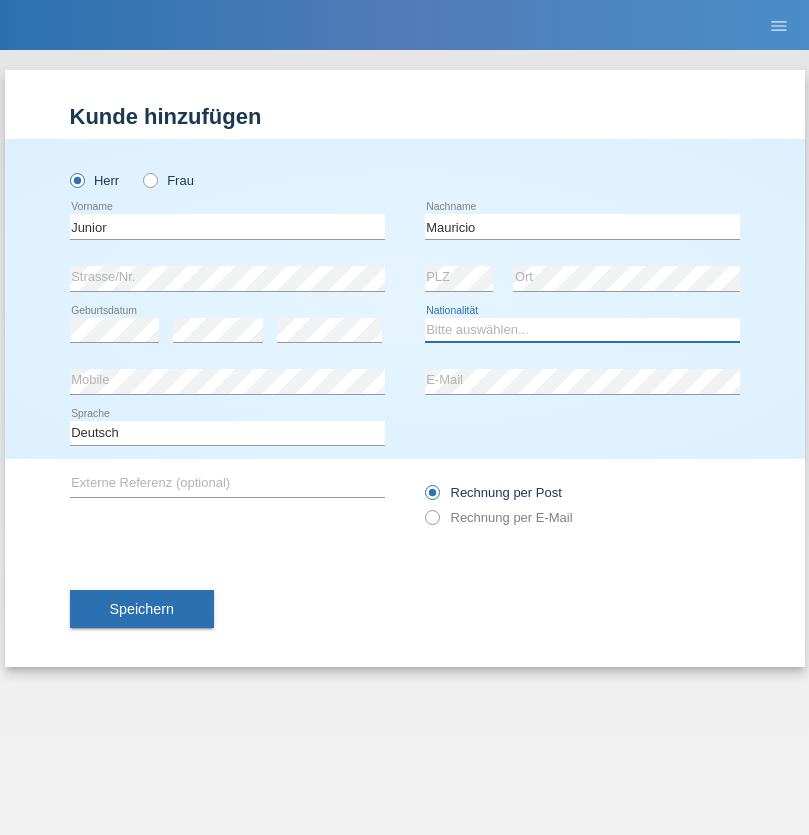 select on "CH" 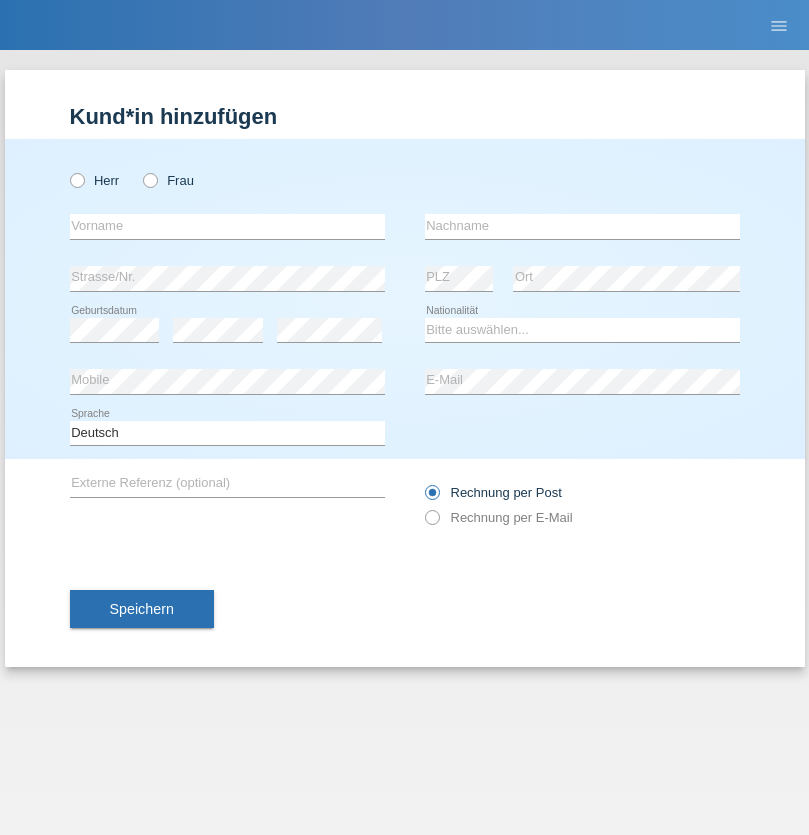 scroll, scrollTop: 0, scrollLeft: 0, axis: both 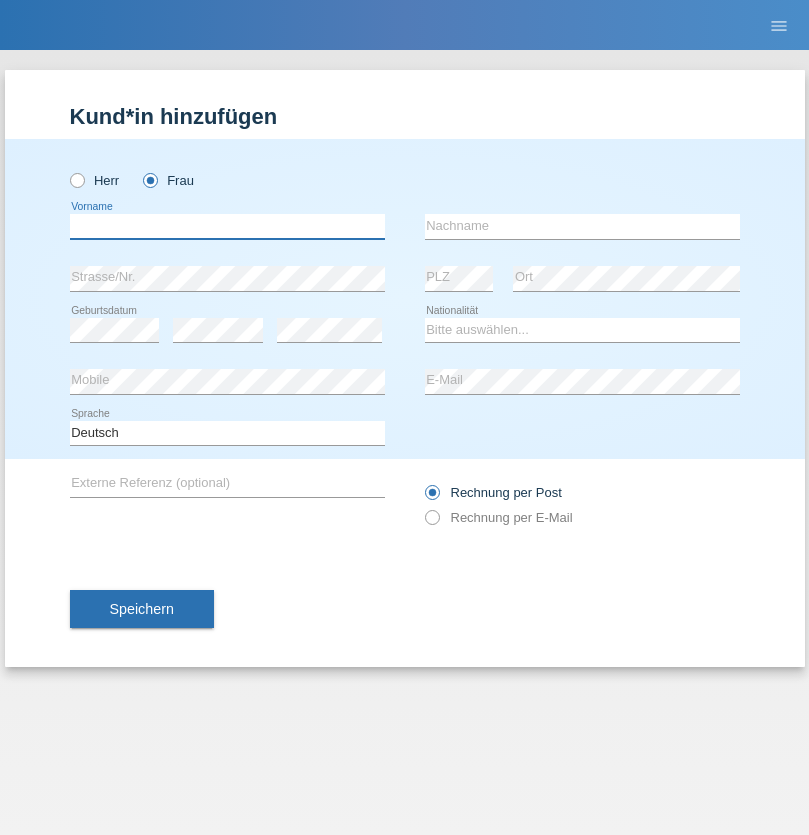 click at bounding box center [227, 226] 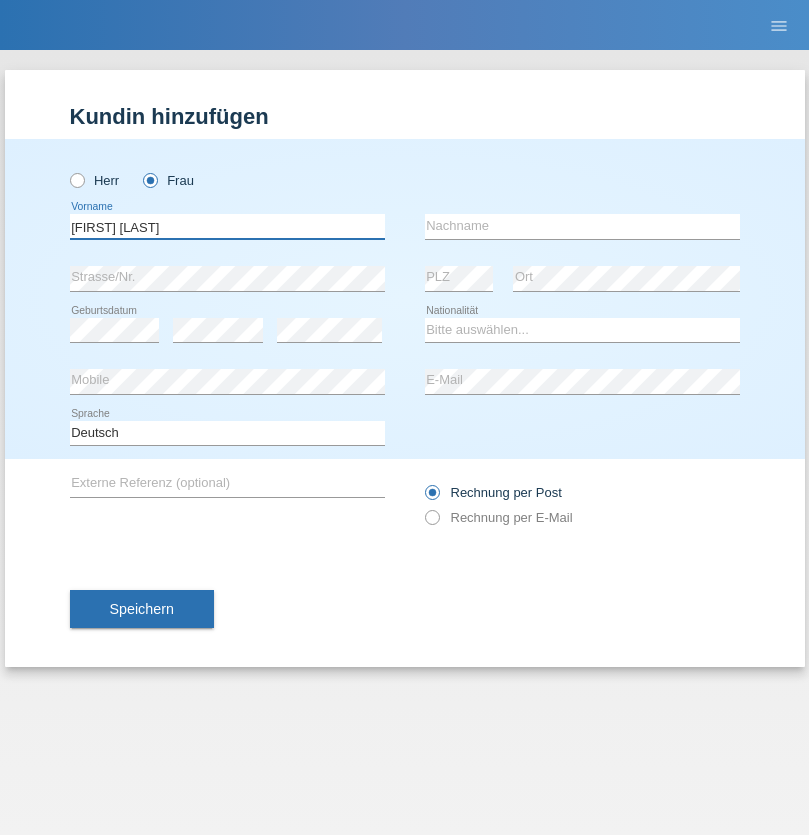type on "Maria Fernanda" 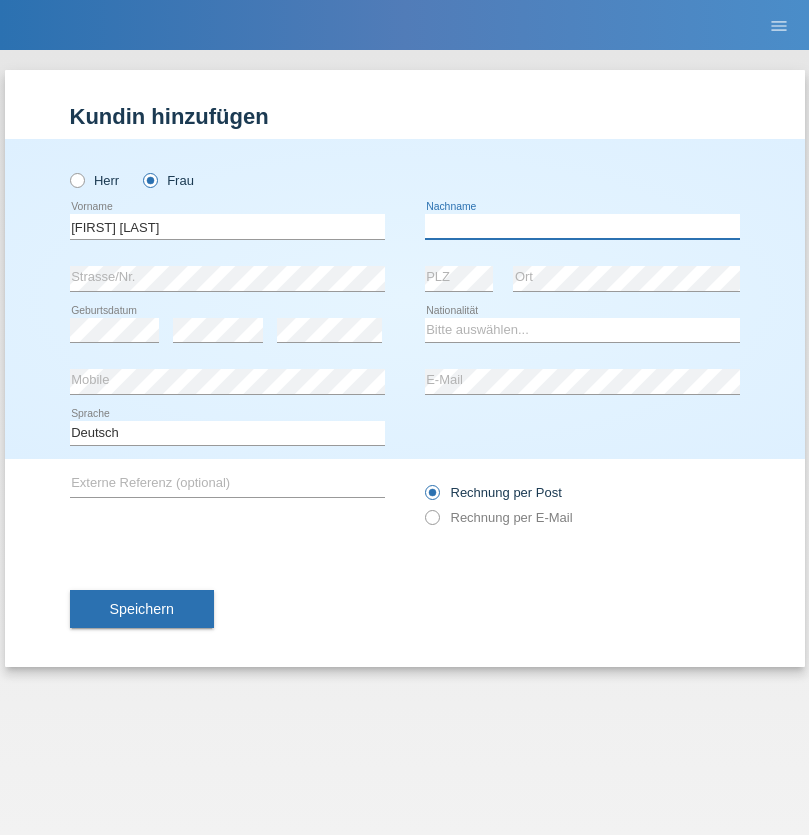 click at bounding box center [582, 226] 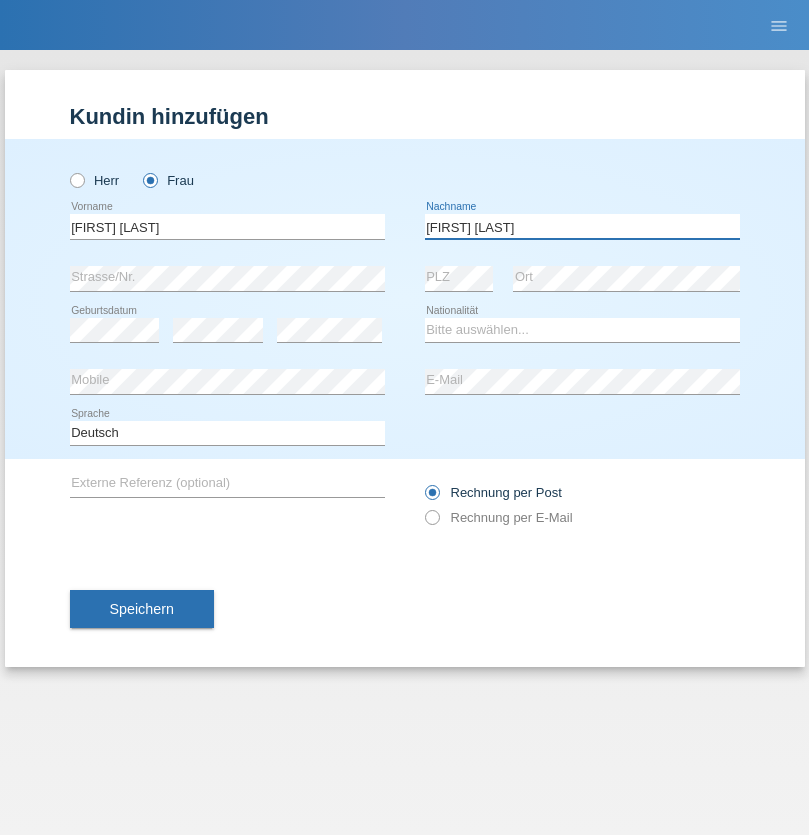 type on "Knusel Campillo" 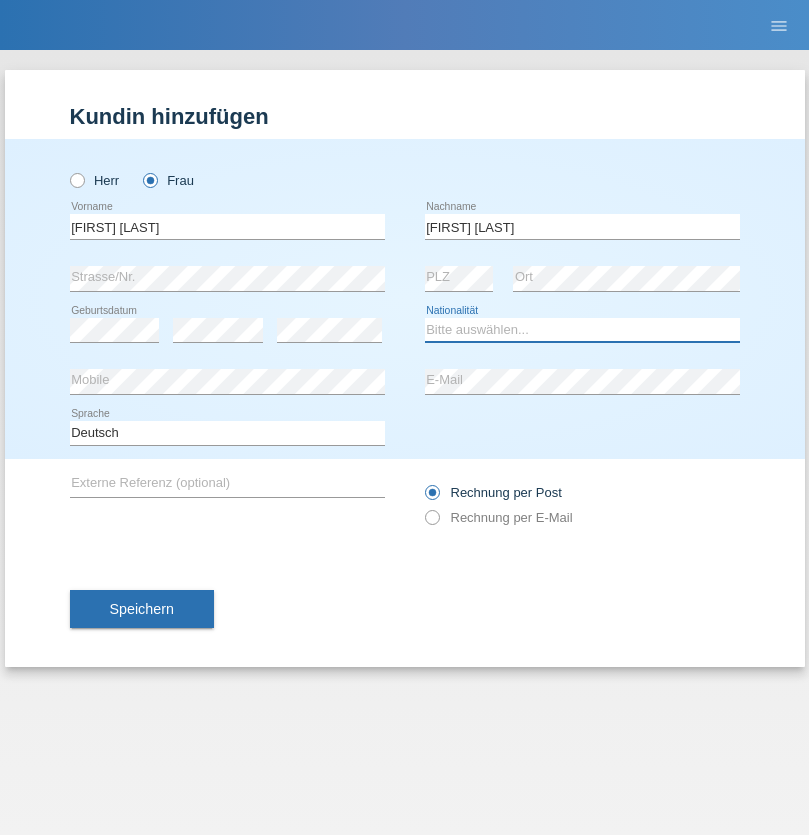 select on "CH" 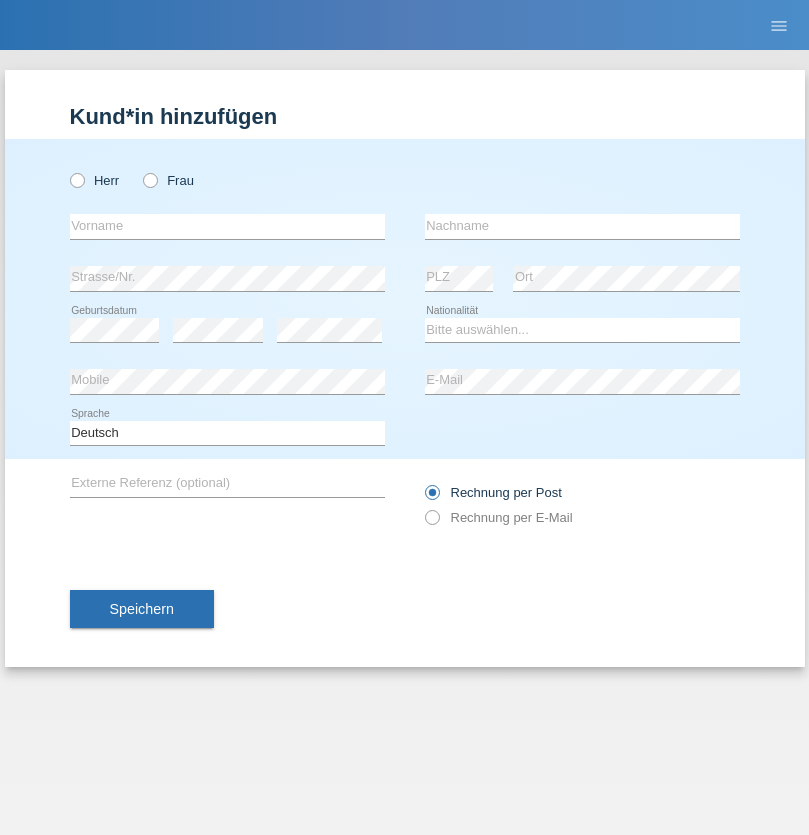 scroll, scrollTop: 0, scrollLeft: 0, axis: both 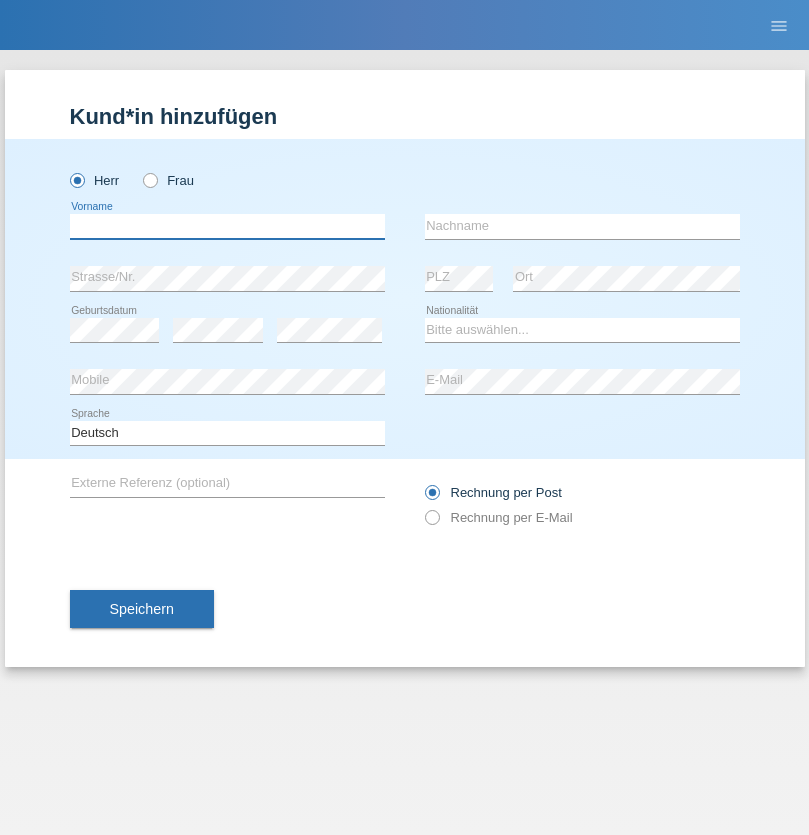 click at bounding box center (227, 226) 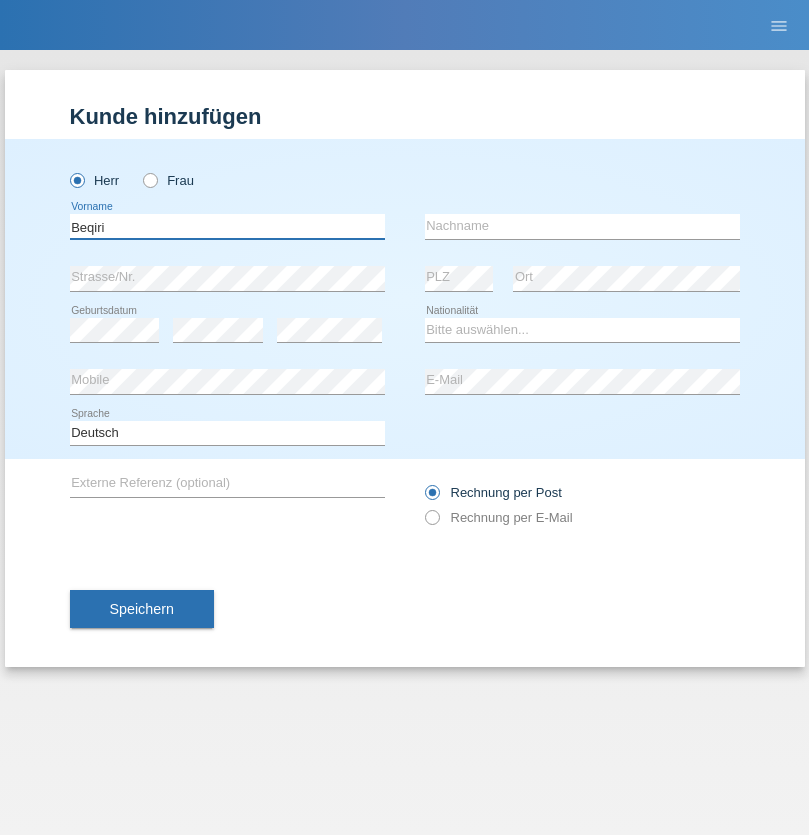 type on "Beqiri" 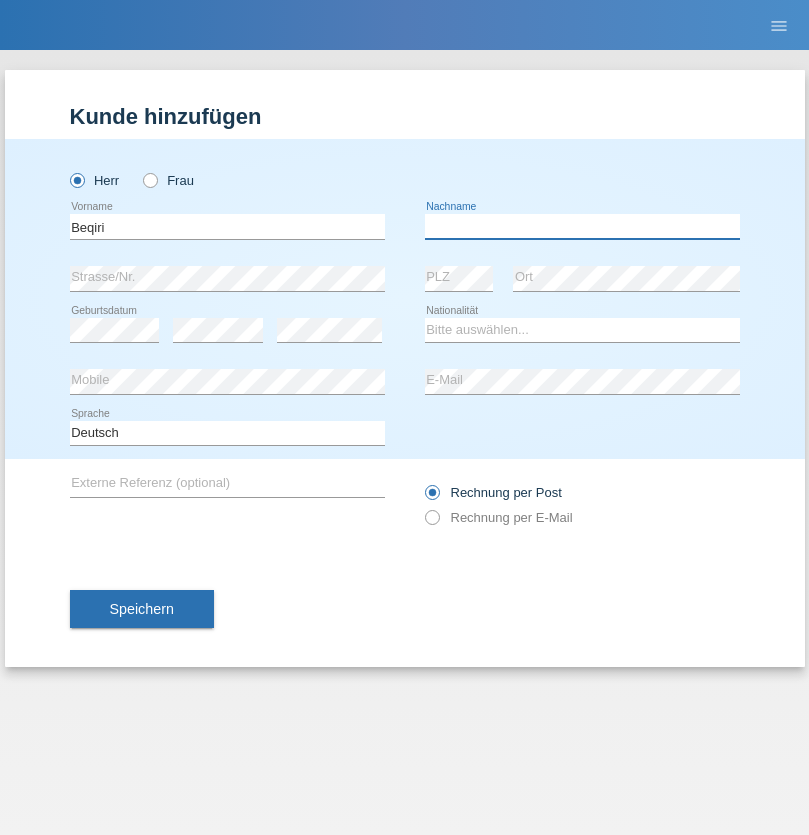 click at bounding box center [582, 226] 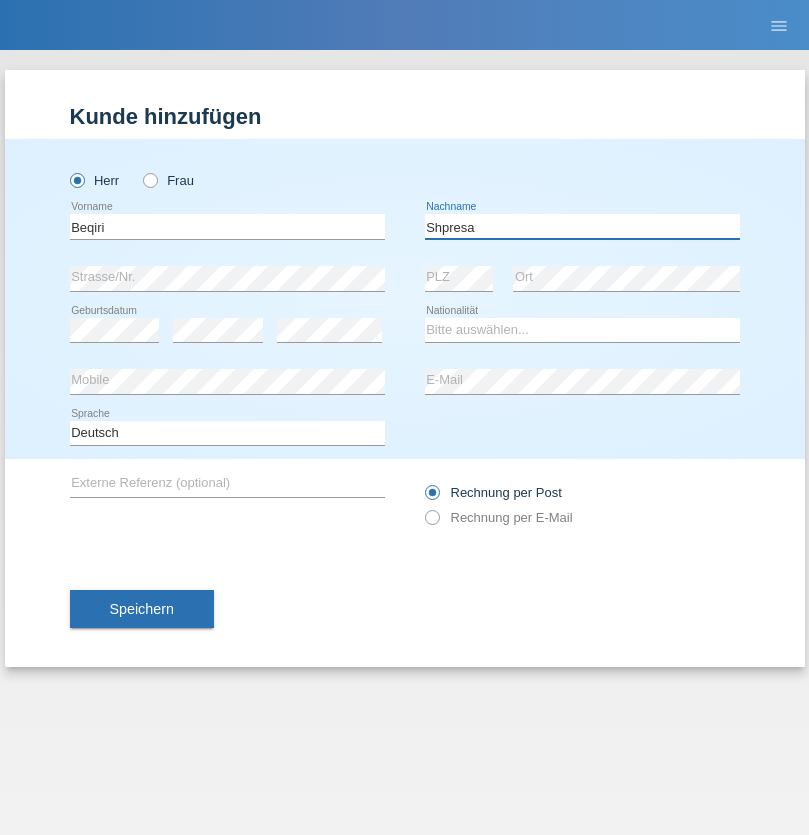 type on "Shpresa" 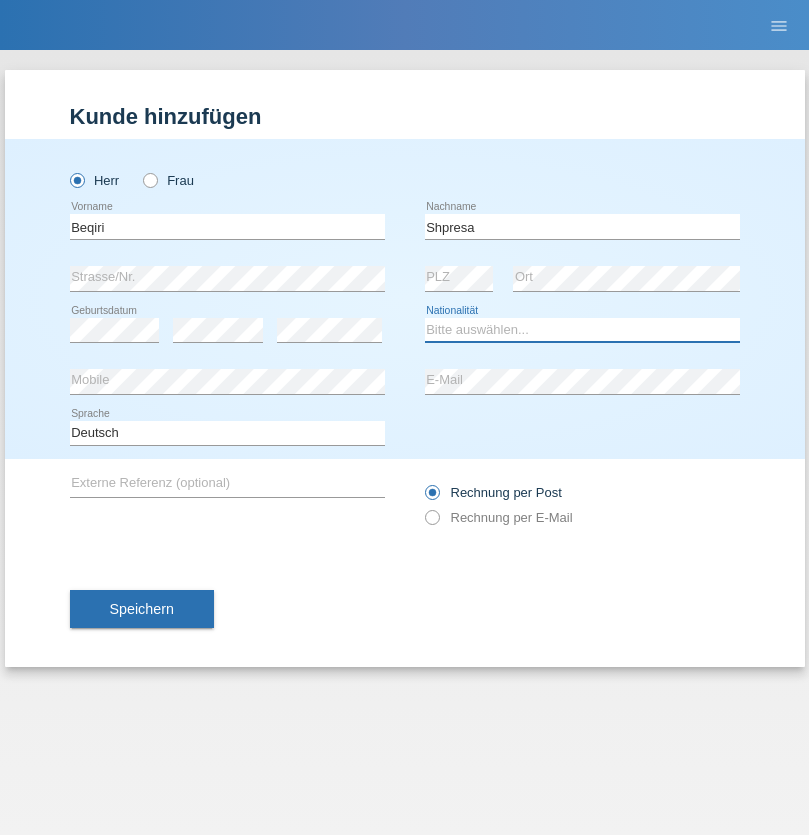 select on "XK" 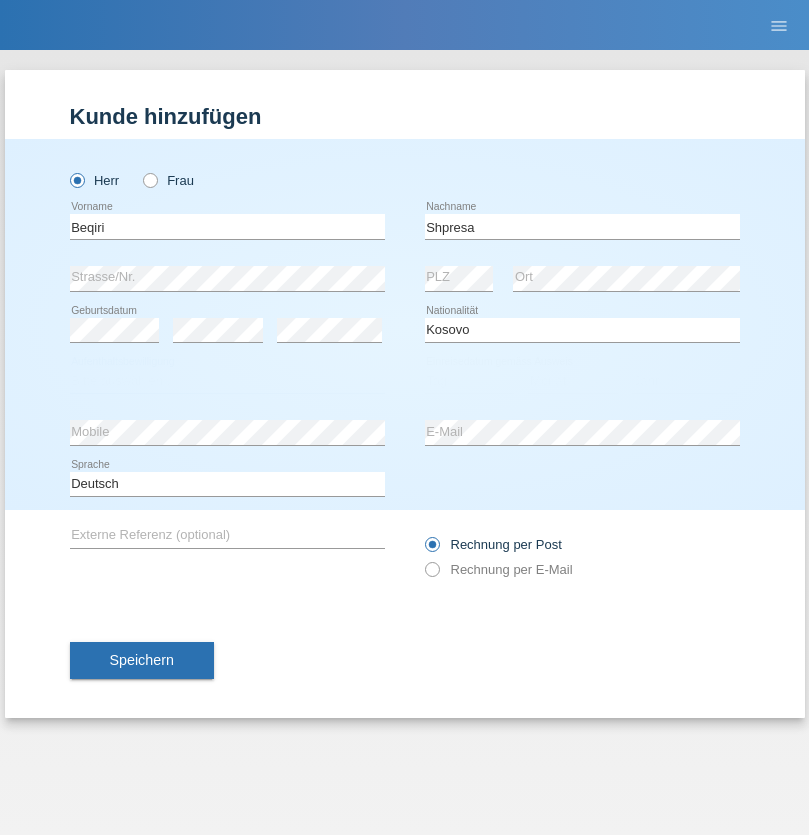 select on "C" 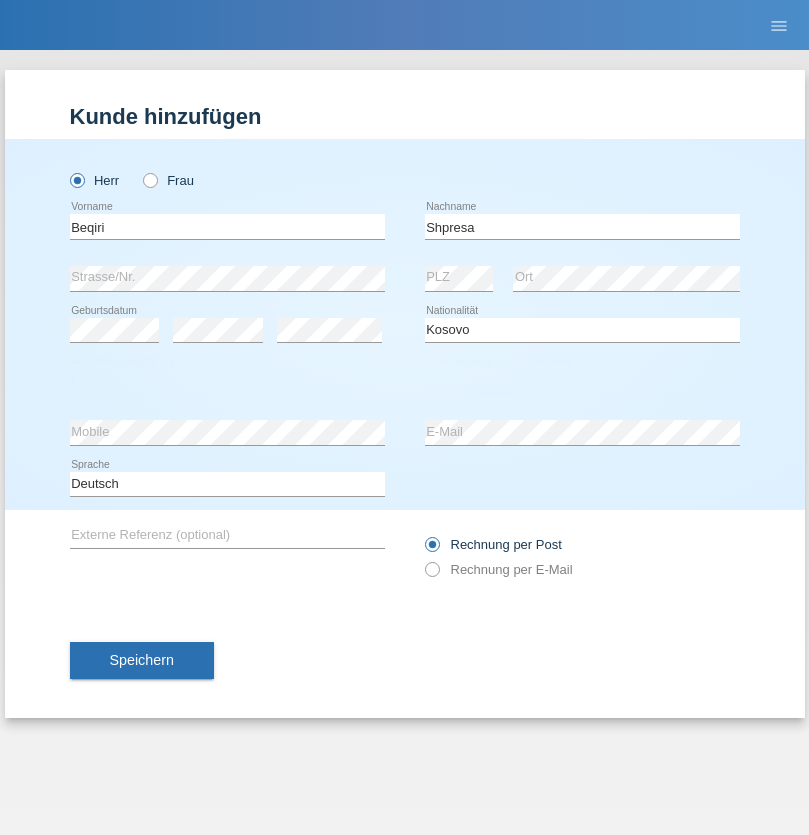 select on "08" 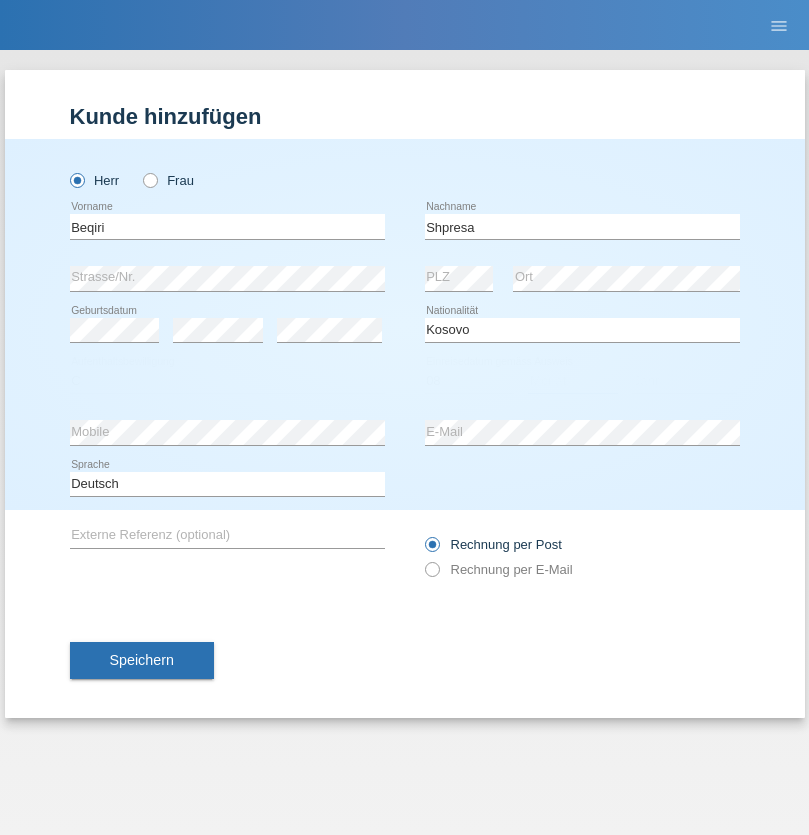 select on "02" 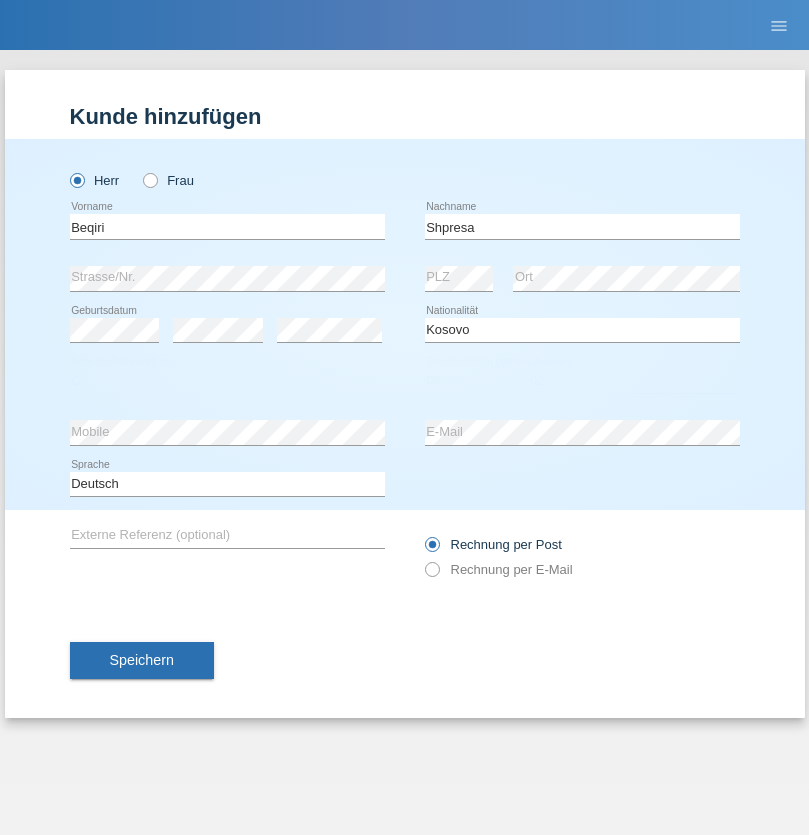 select on "1979" 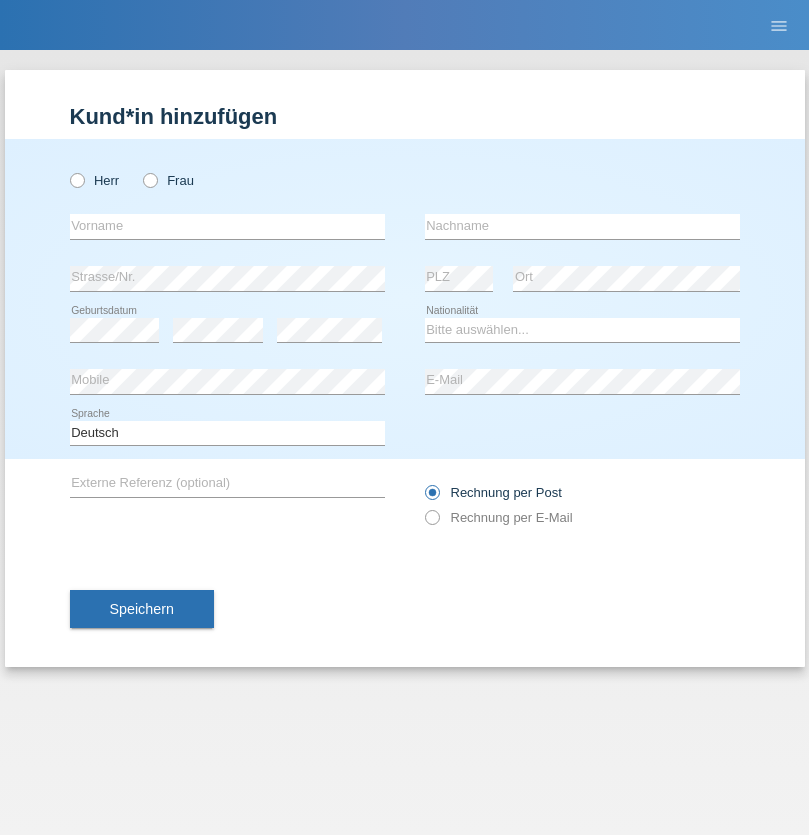 scroll, scrollTop: 0, scrollLeft: 0, axis: both 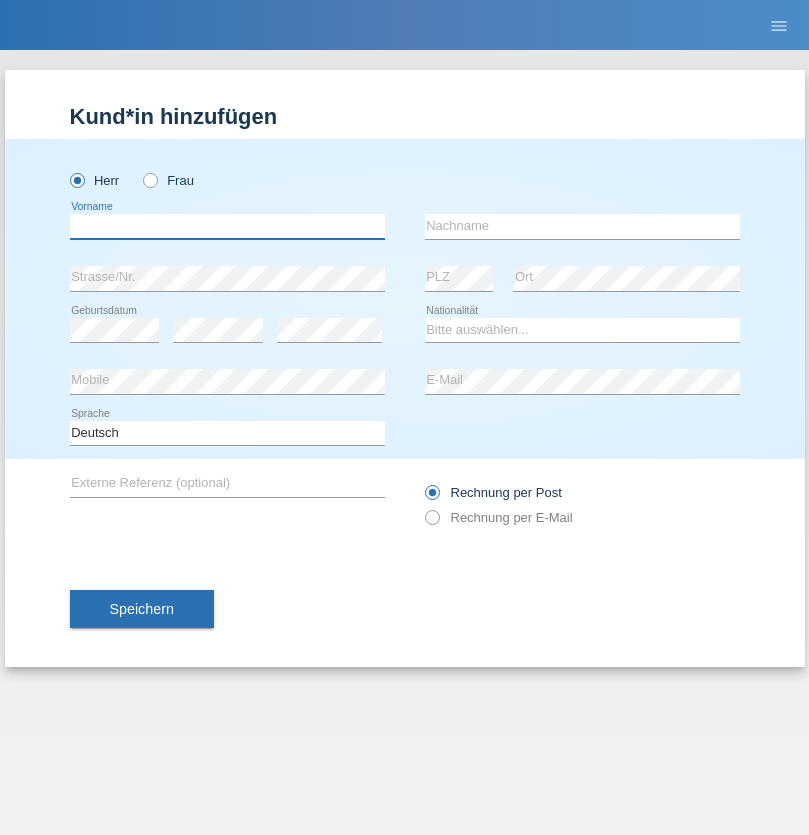 click at bounding box center (227, 226) 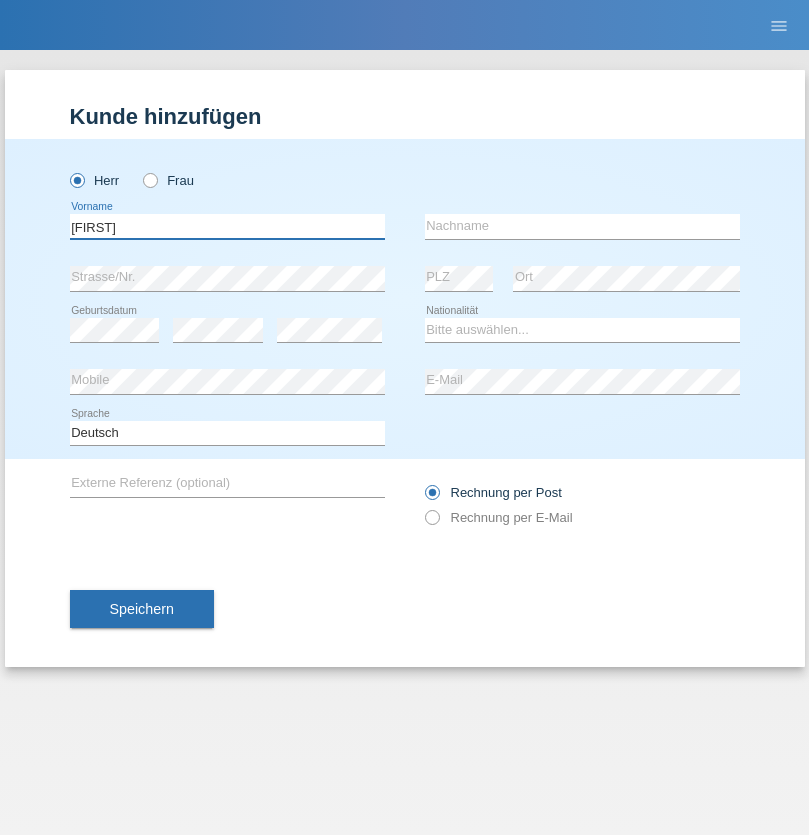 type on "[FIRST]" 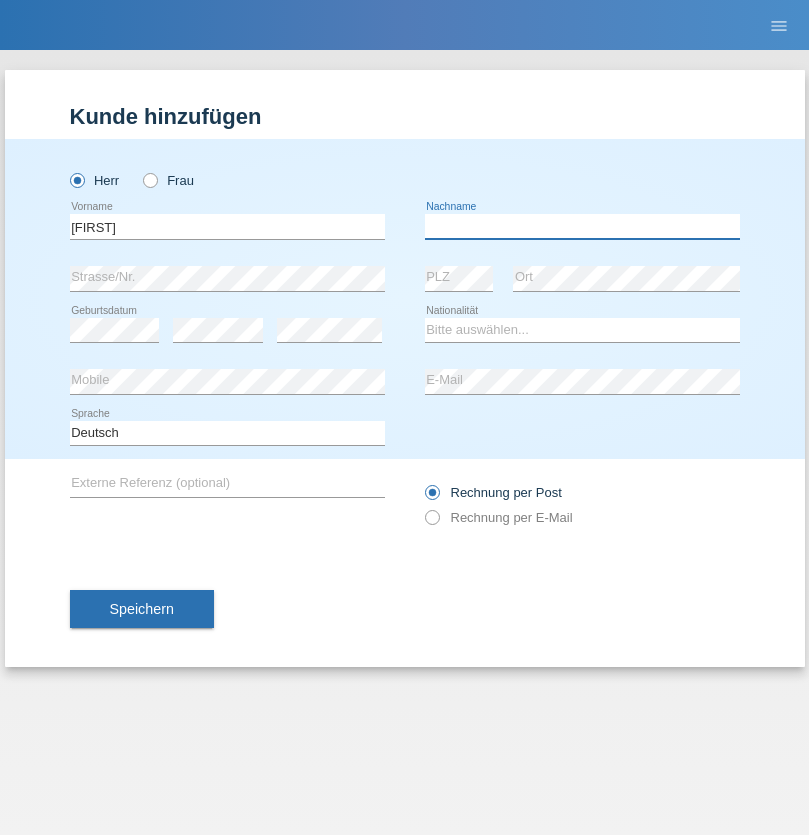 click at bounding box center (582, 226) 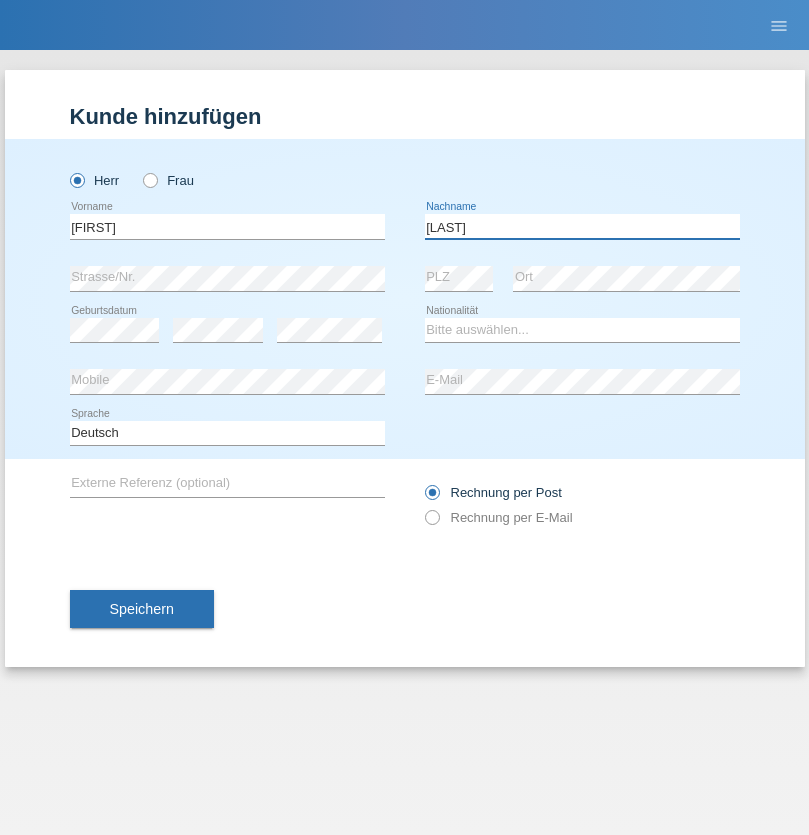 type on "[LAST]" 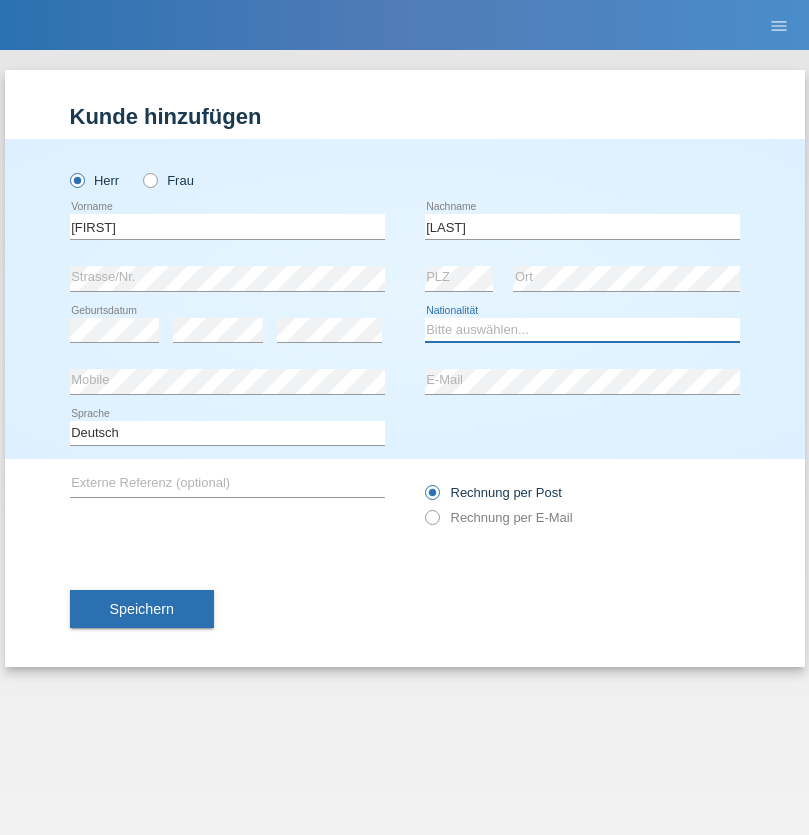 select on "CH" 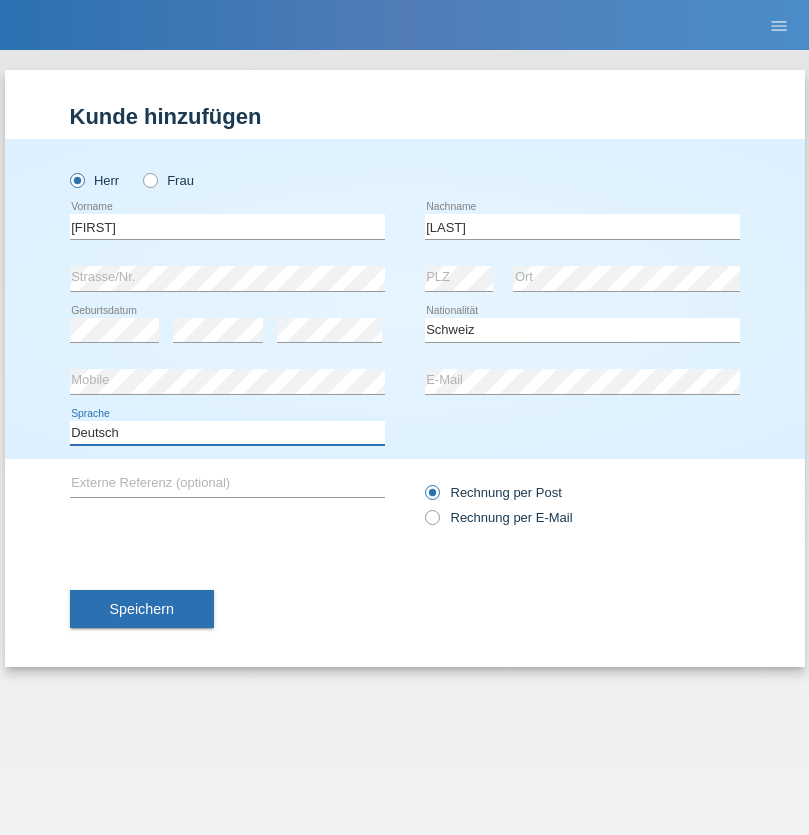 select on "en" 